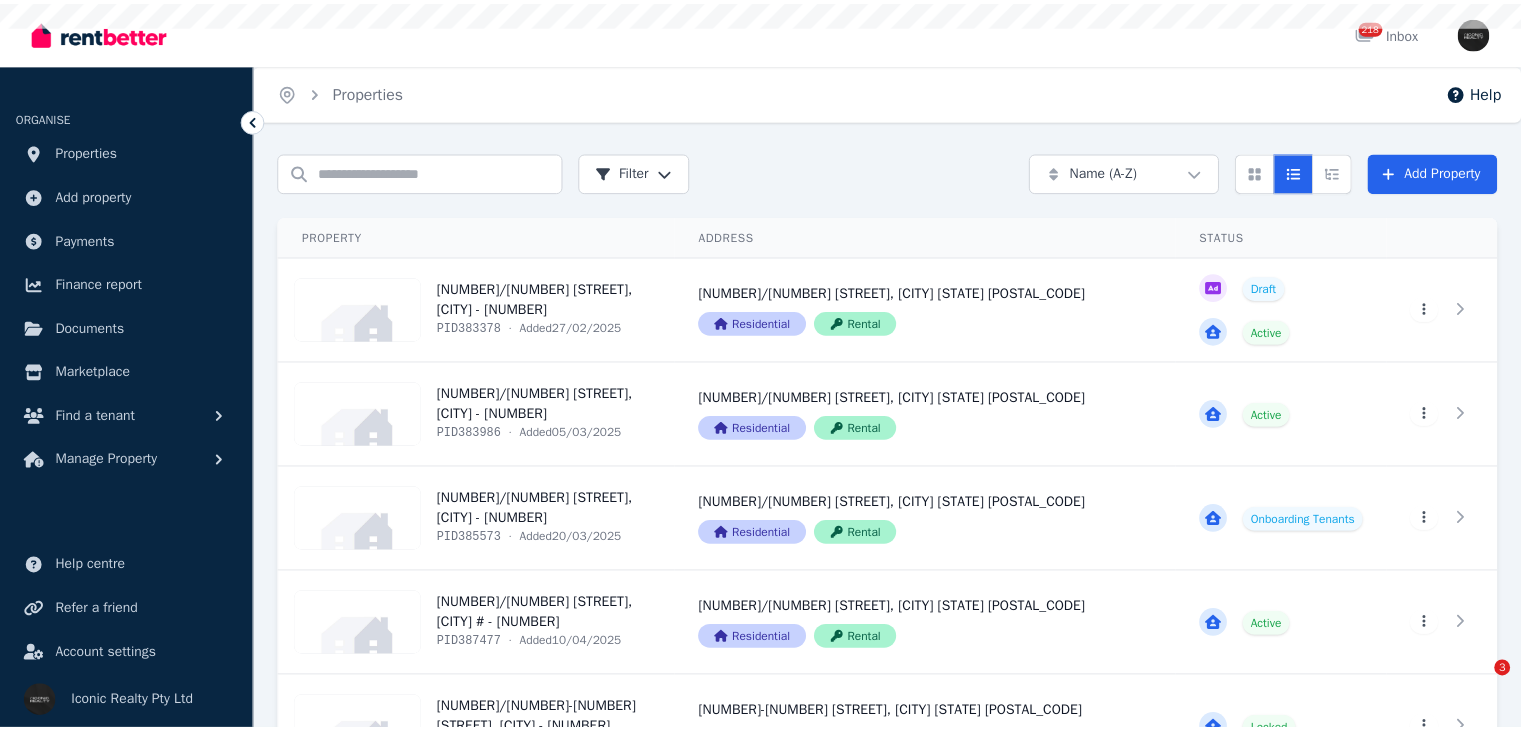 scroll, scrollTop: 0, scrollLeft: 0, axis: both 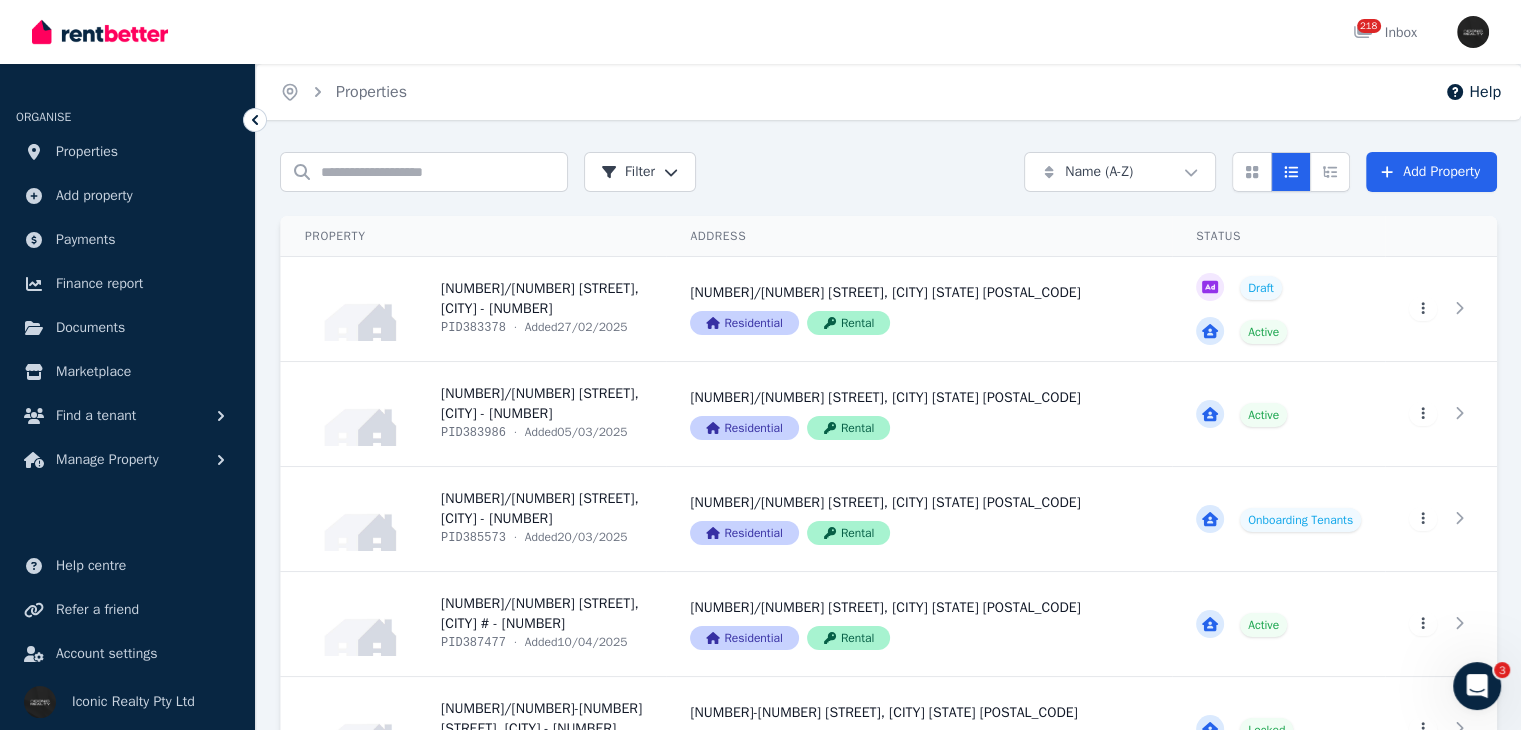 click at bounding box center [100, 32] 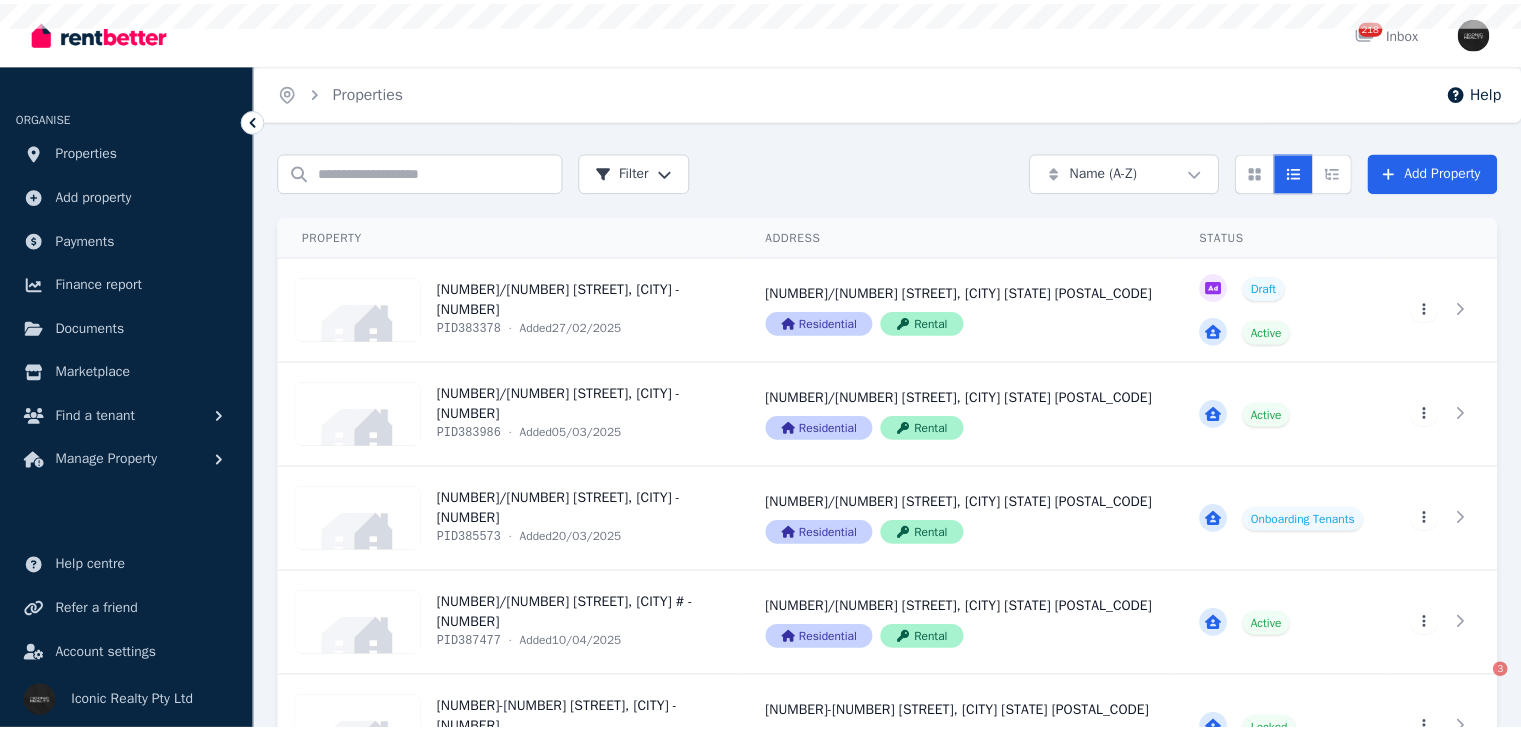 scroll, scrollTop: 0, scrollLeft: 0, axis: both 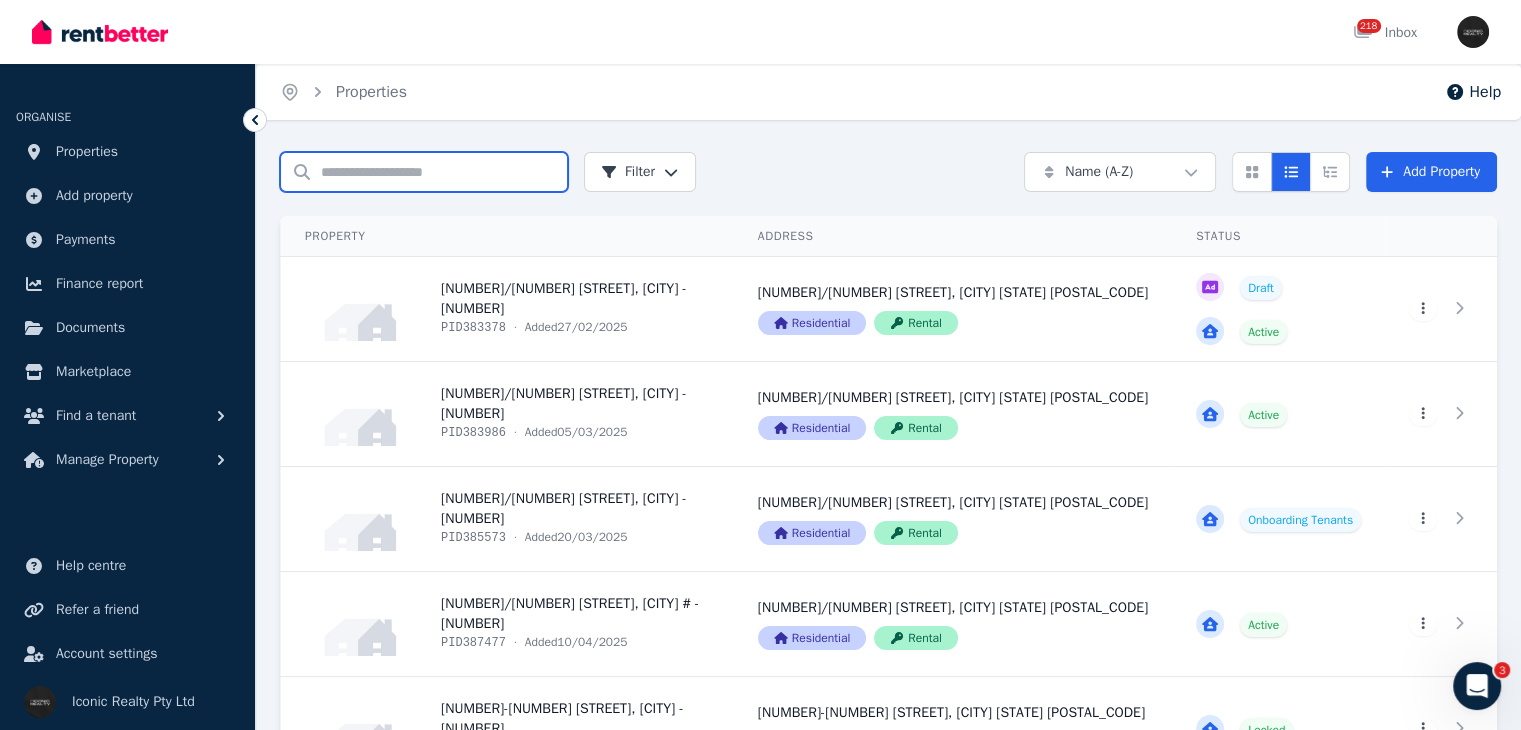 click on "Search properties" at bounding box center (424, 172) 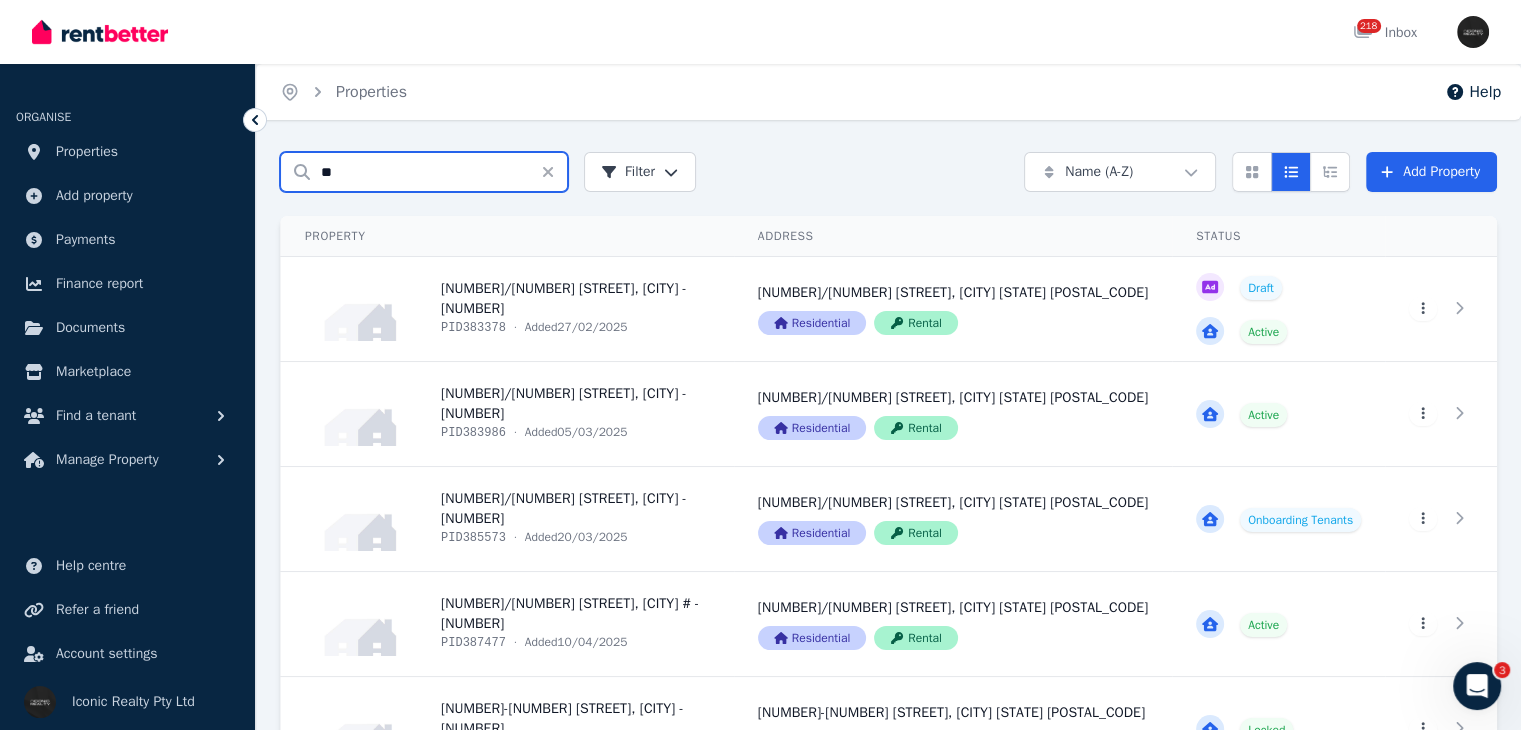 type on "**" 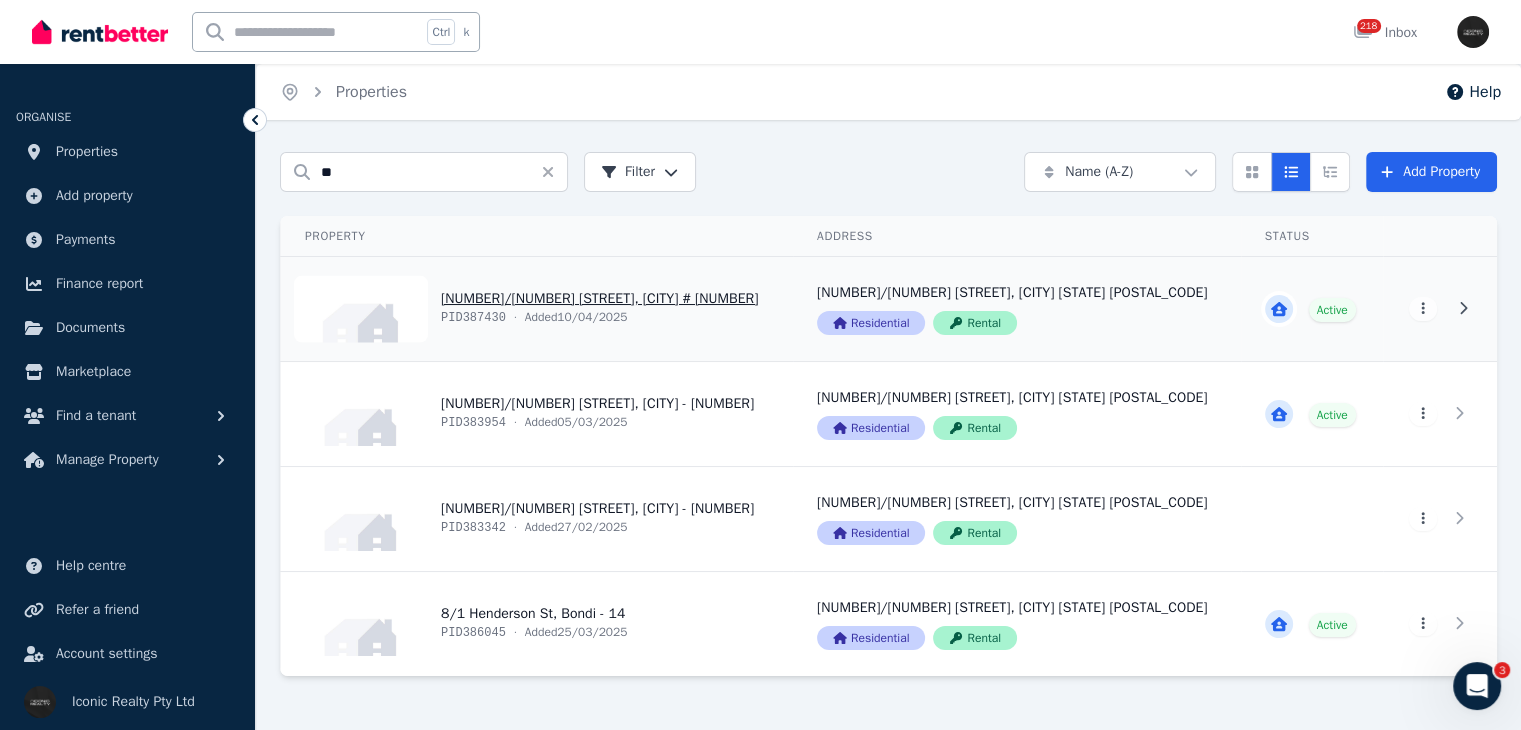 click on "View property details" at bounding box center [537, 309] 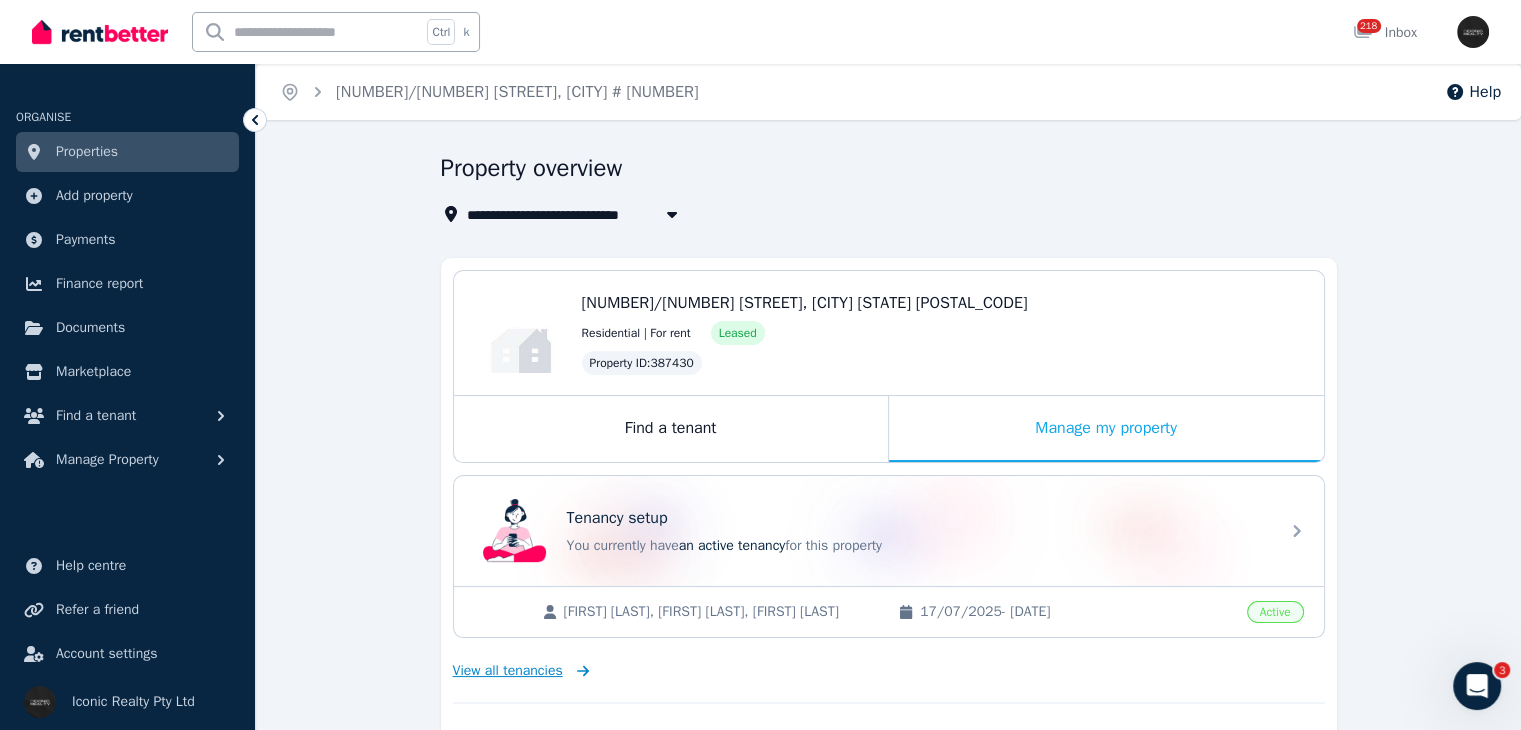 click on "View all tenancies" at bounding box center (508, 671) 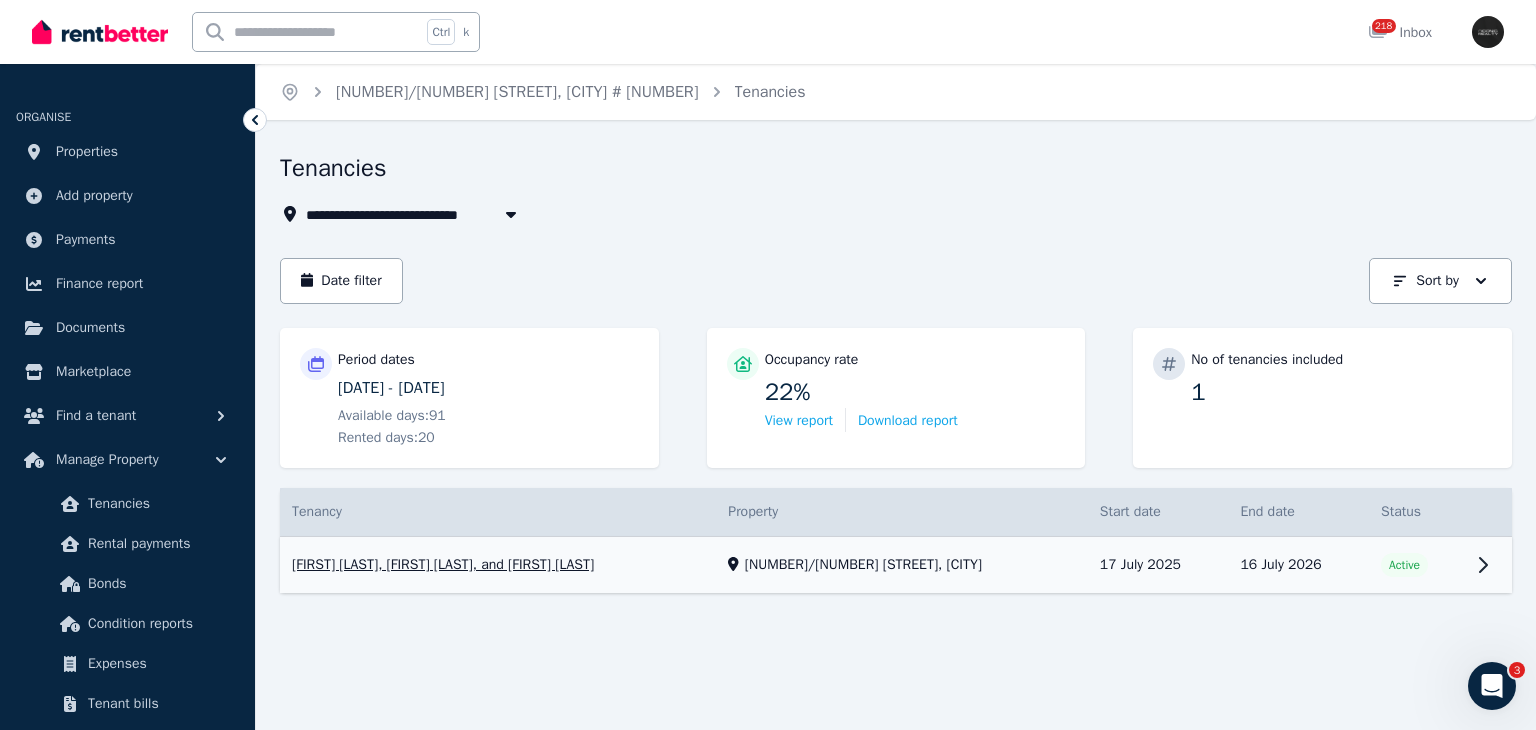 click on "View property details" at bounding box center [896, 565] 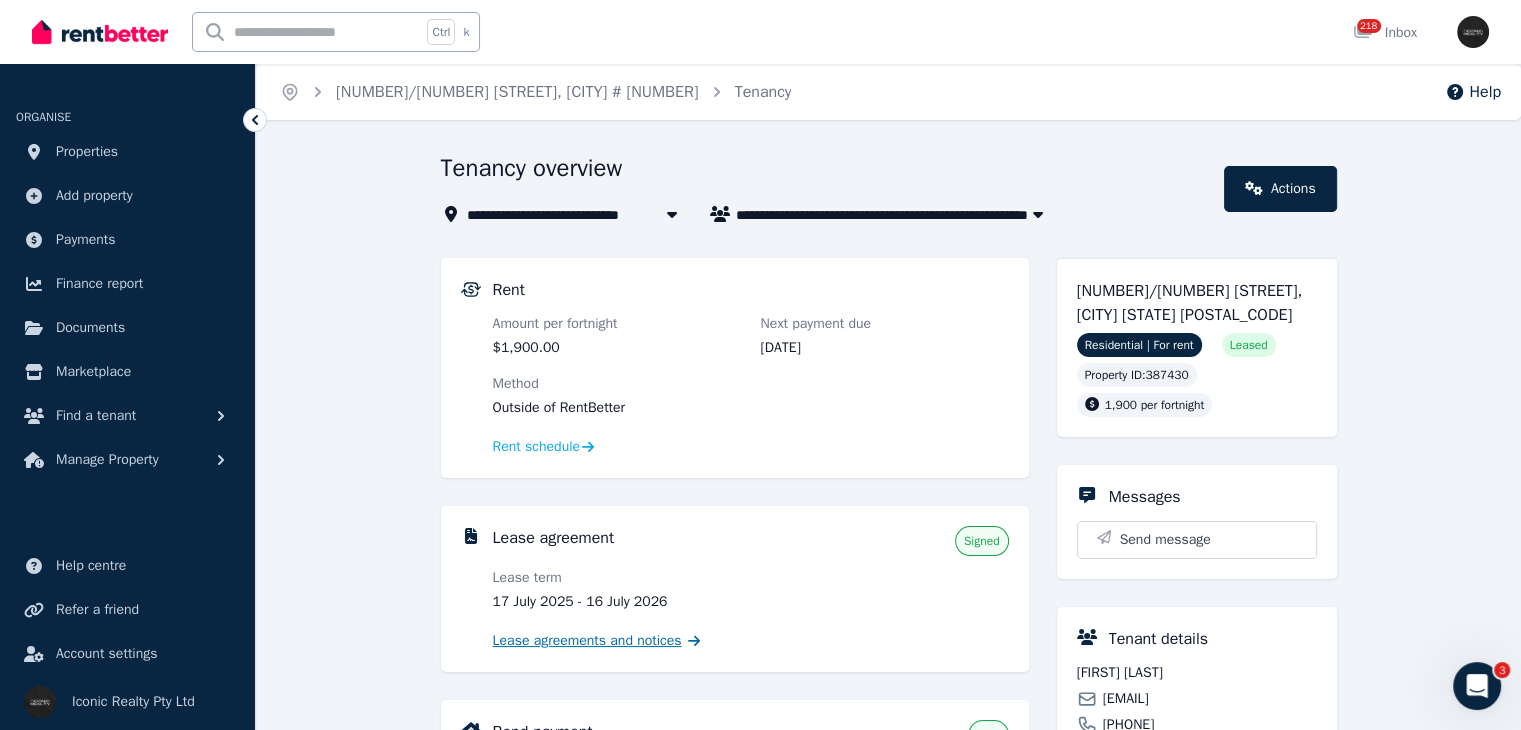 click on "Lease agreements and notices" at bounding box center [587, 641] 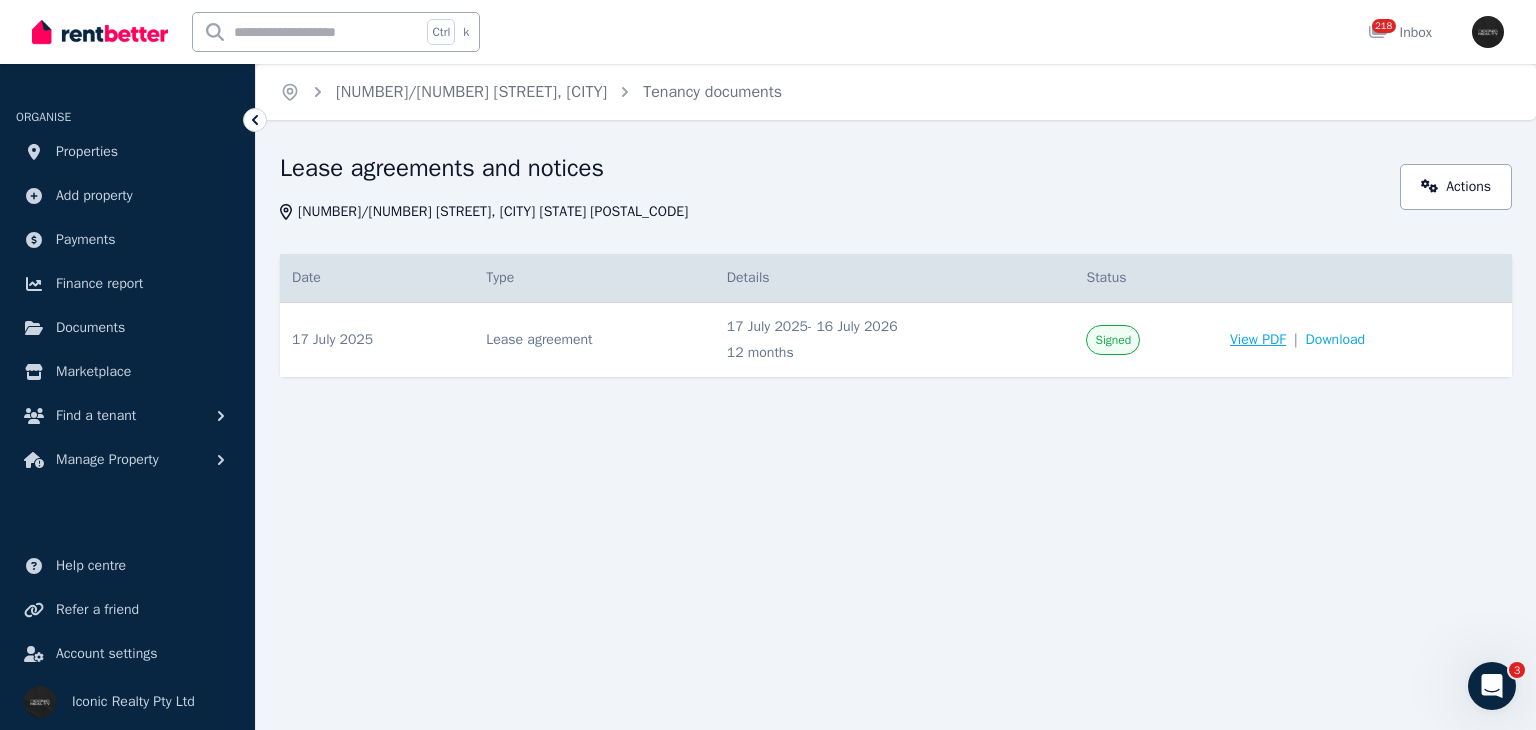 click on "View PDF" at bounding box center [1258, 340] 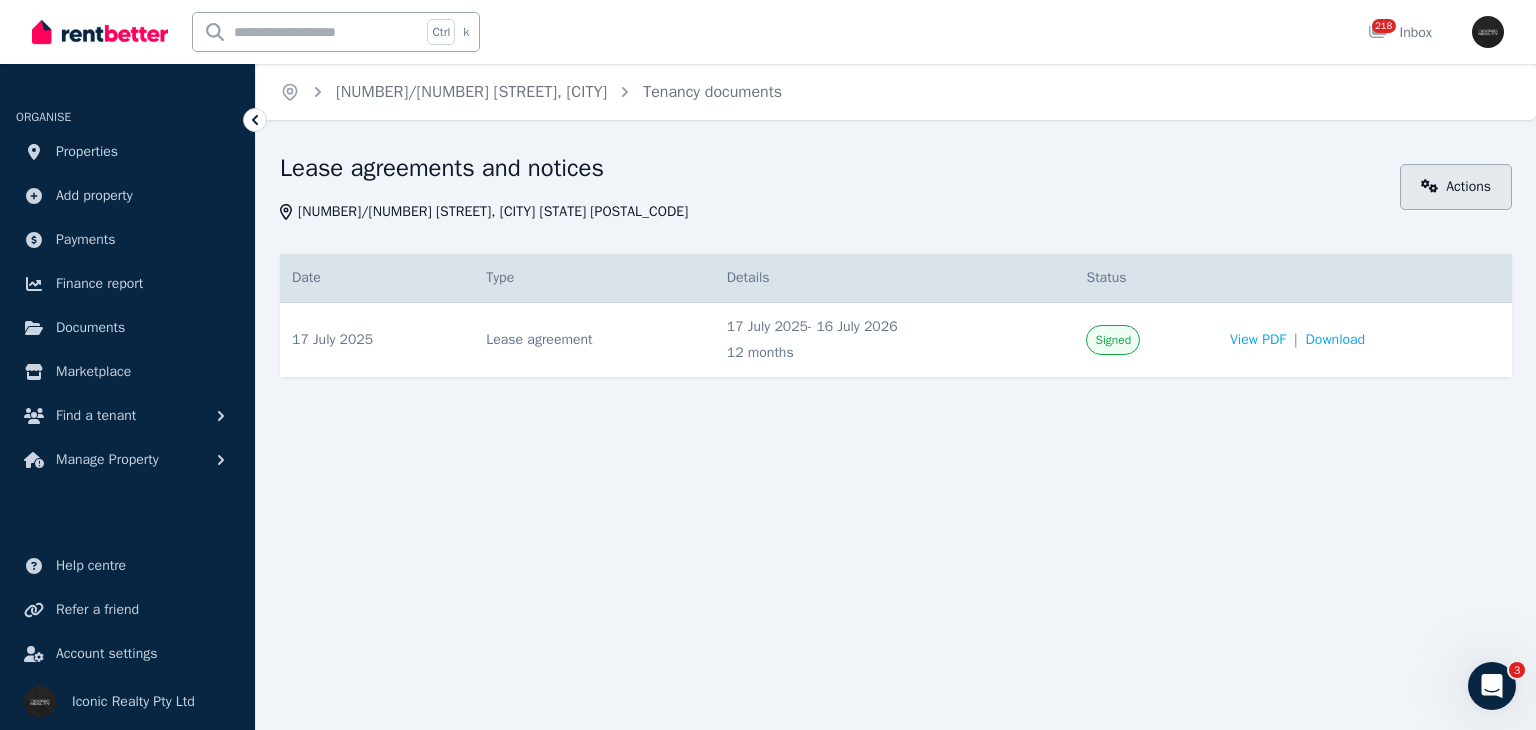 click on "Actions" at bounding box center (1456, 187) 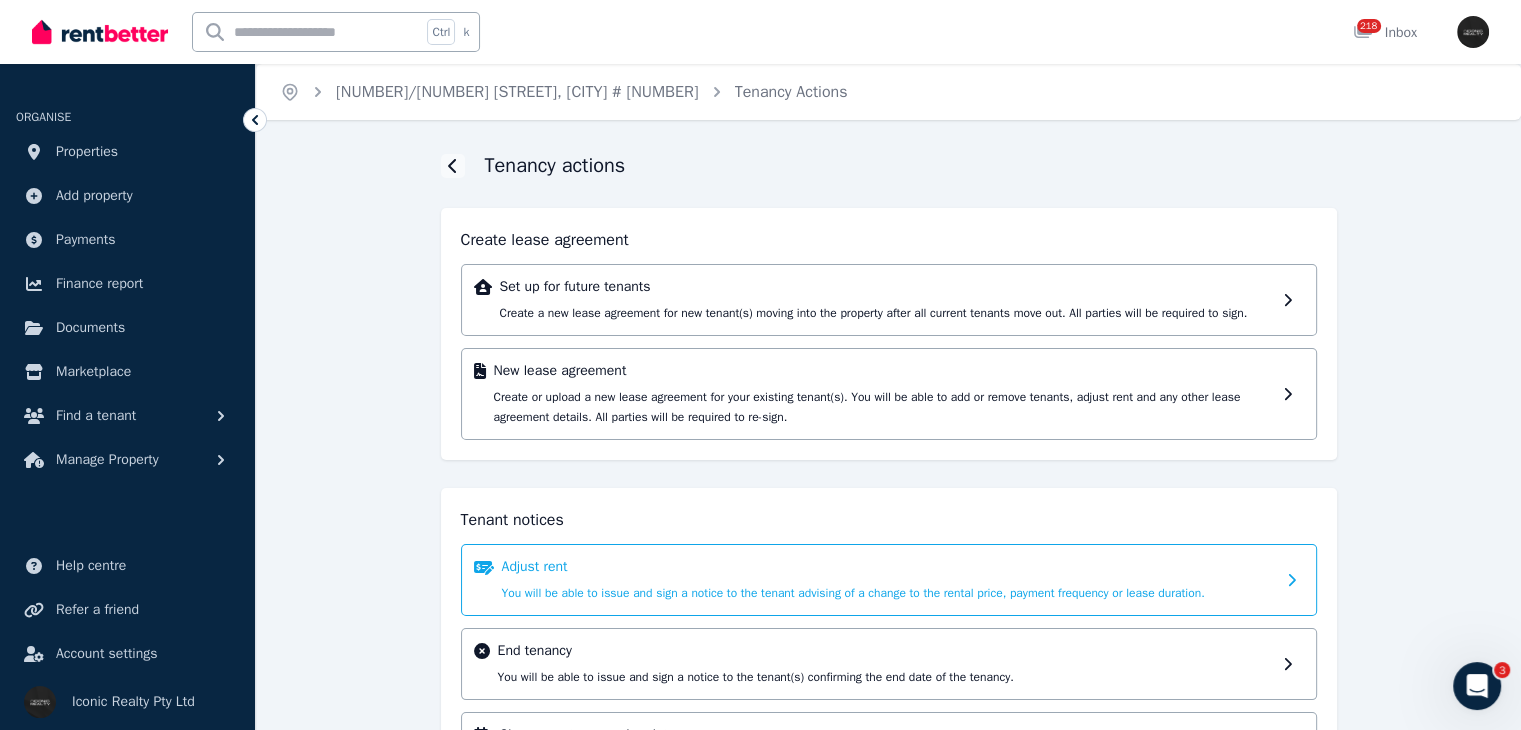 click on "Adjust rent You will be able to issue and sign a notice to the tenant advising of a change to the rental price, payment frequency or lease duration." at bounding box center (888, 580) 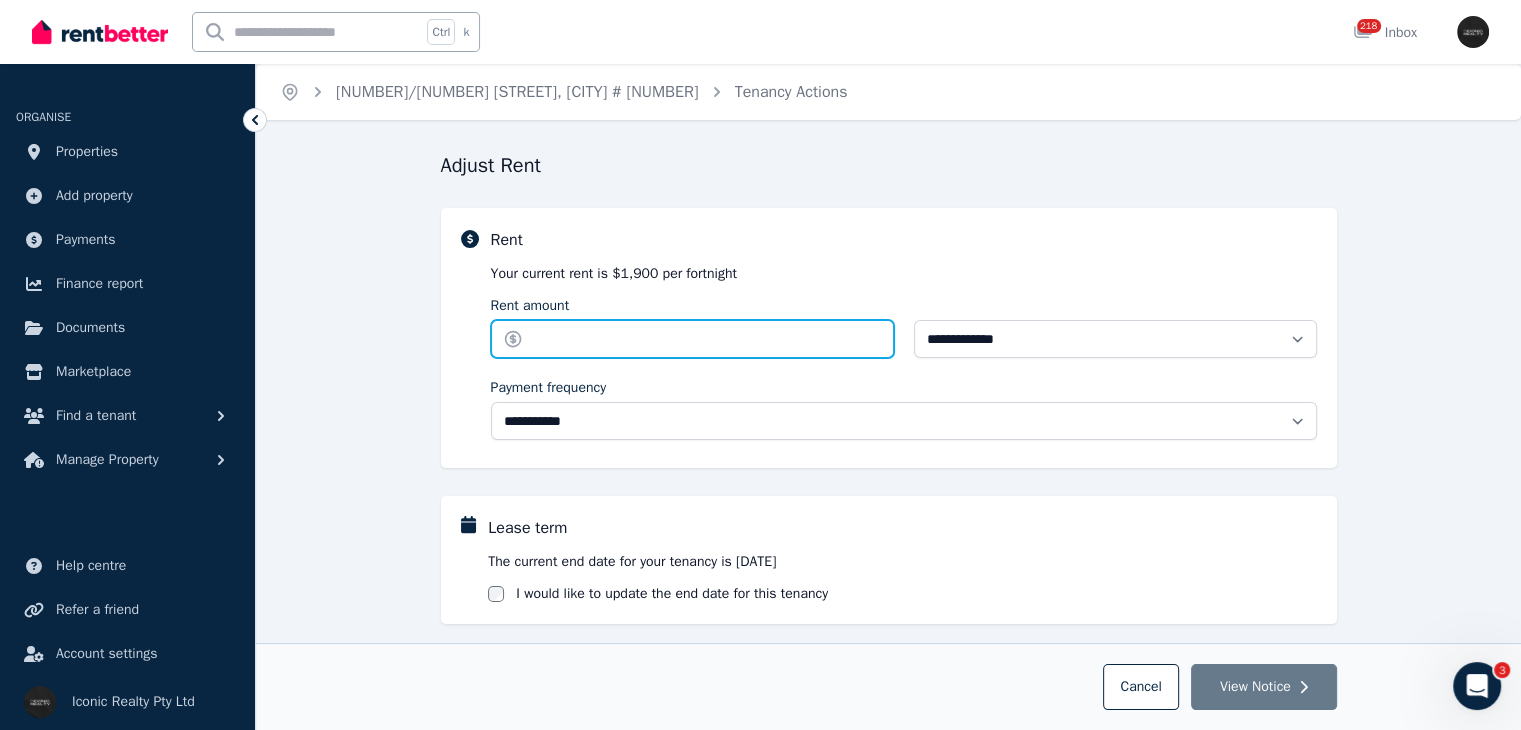 click on "Rent amount" at bounding box center [692, 339] 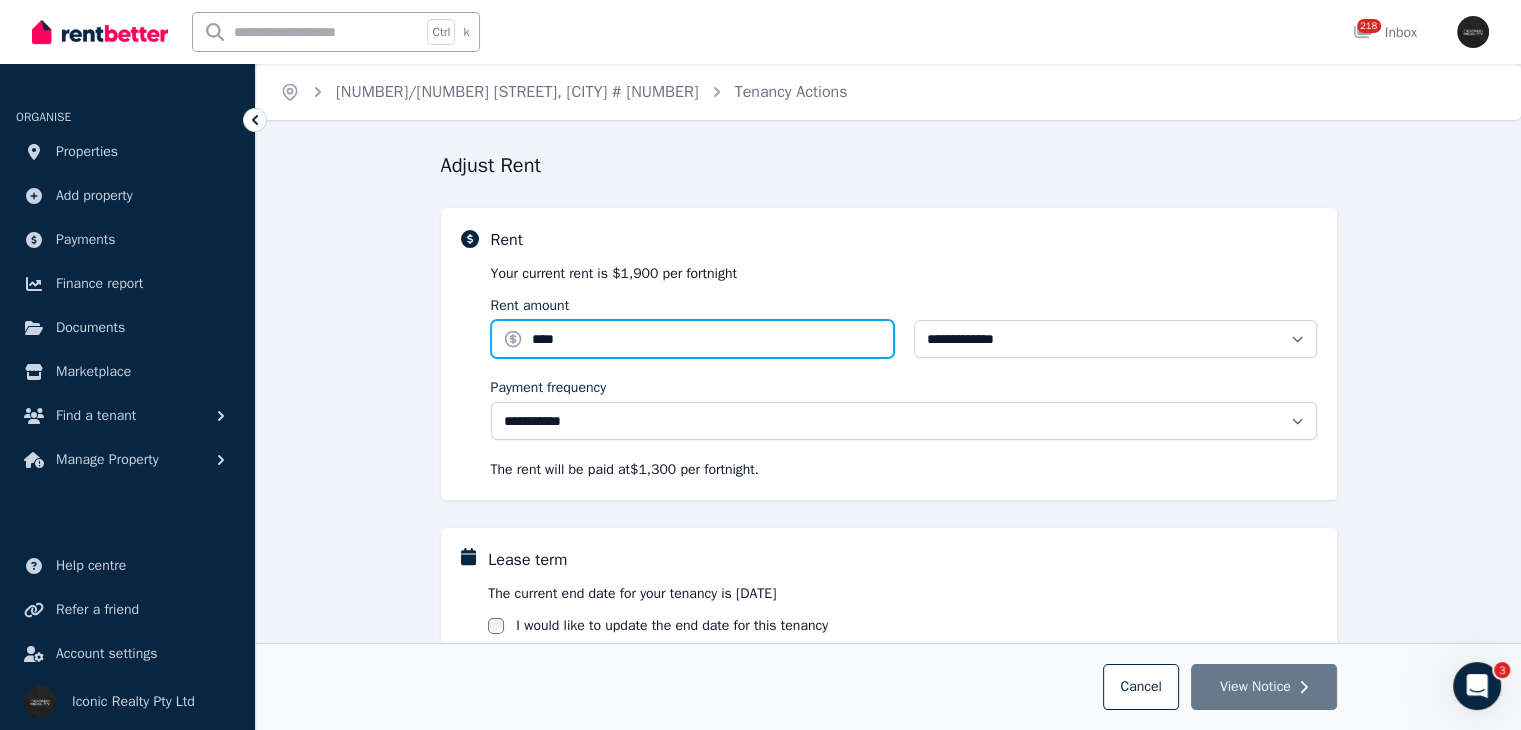 type on "****" 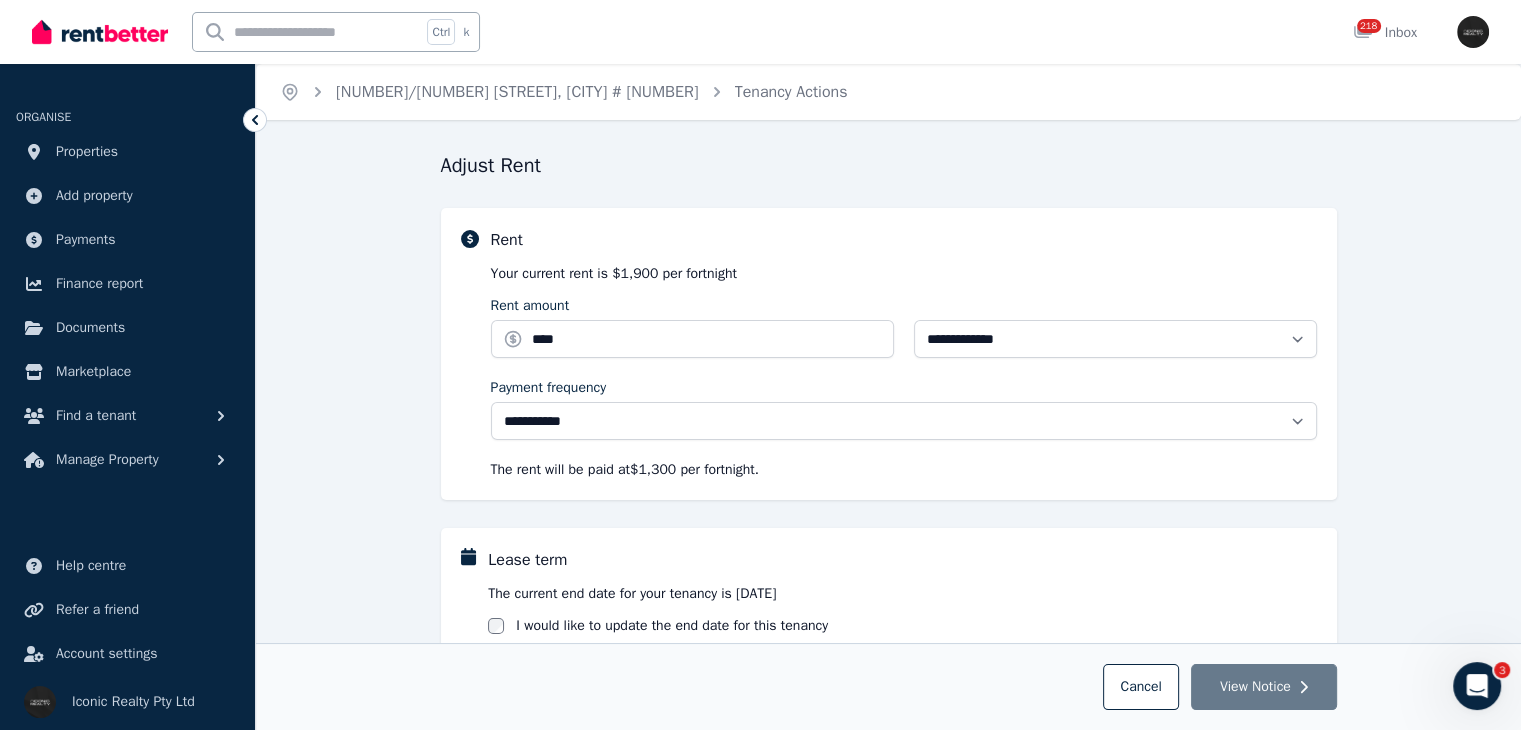 click on "**********" at bounding box center [889, 679] 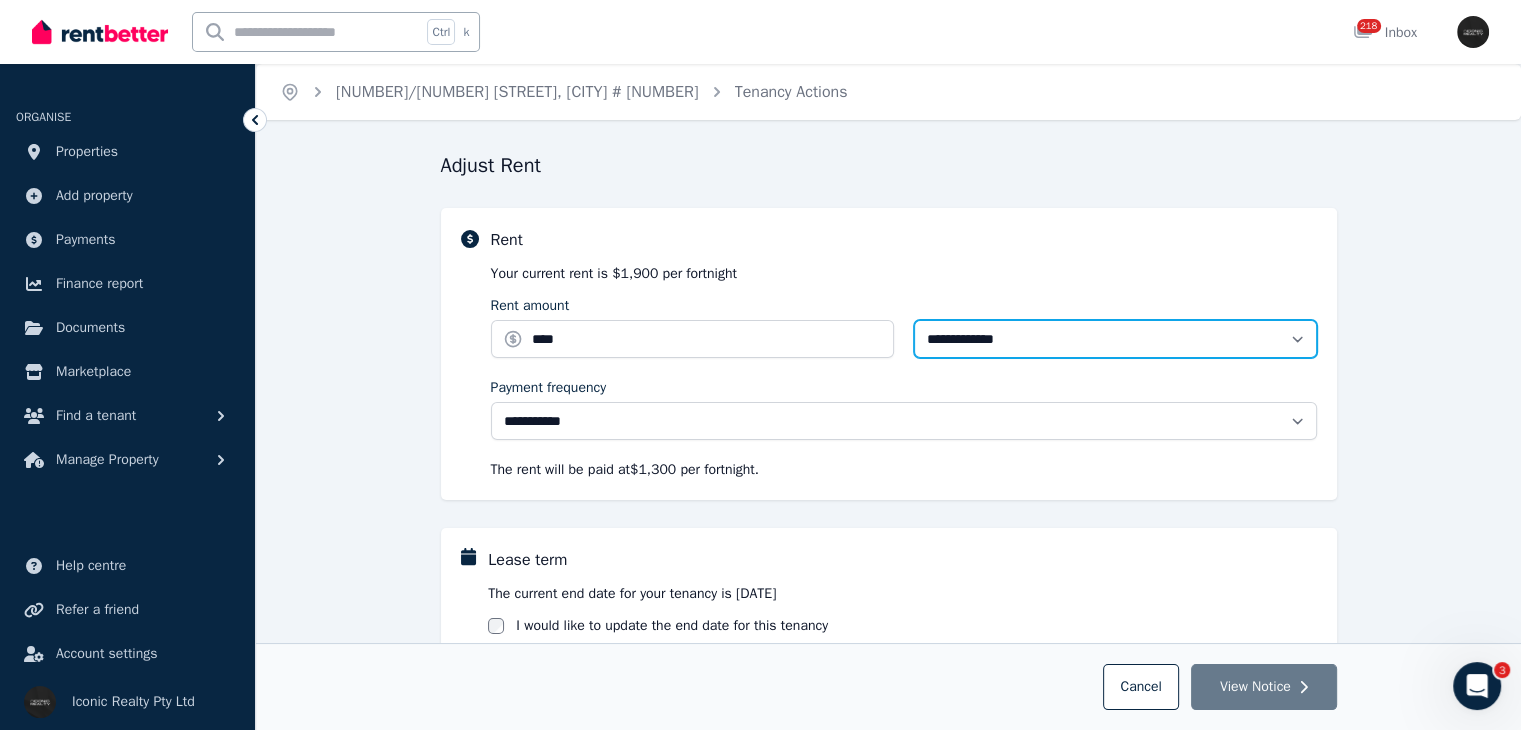 click on "**********" at bounding box center (1115, 339) 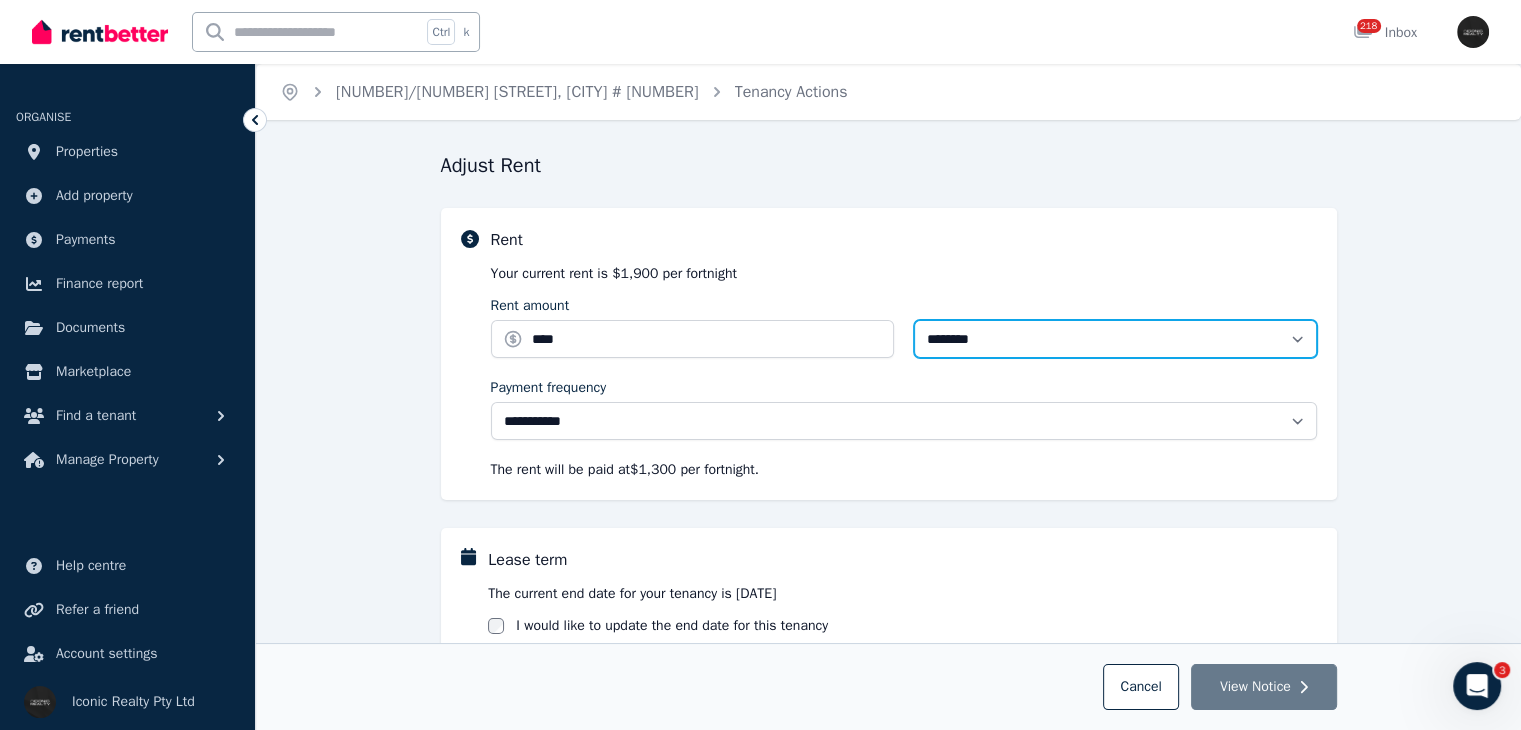 click on "**********" at bounding box center [1115, 339] 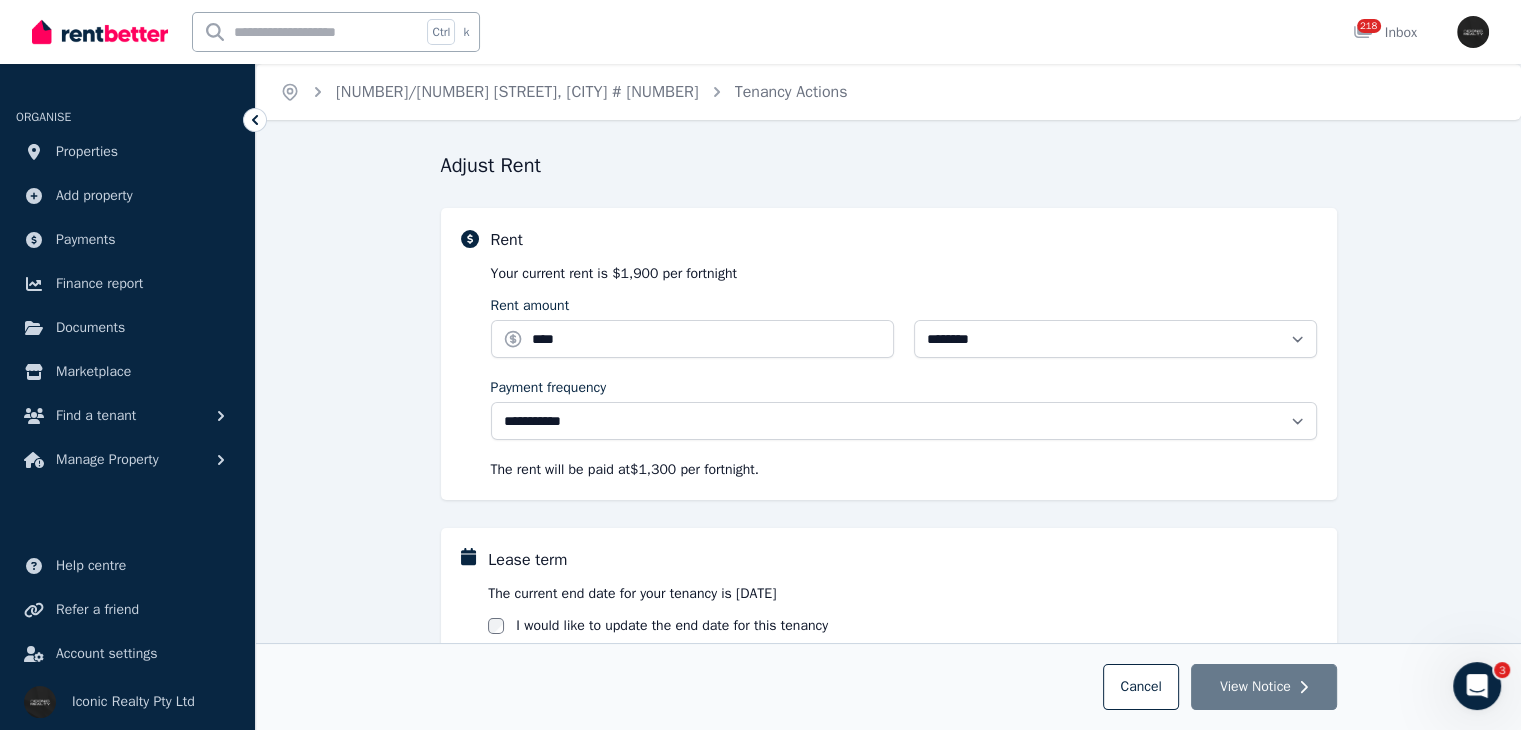 click on "Rent Period" at bounding box center (1115, 306) 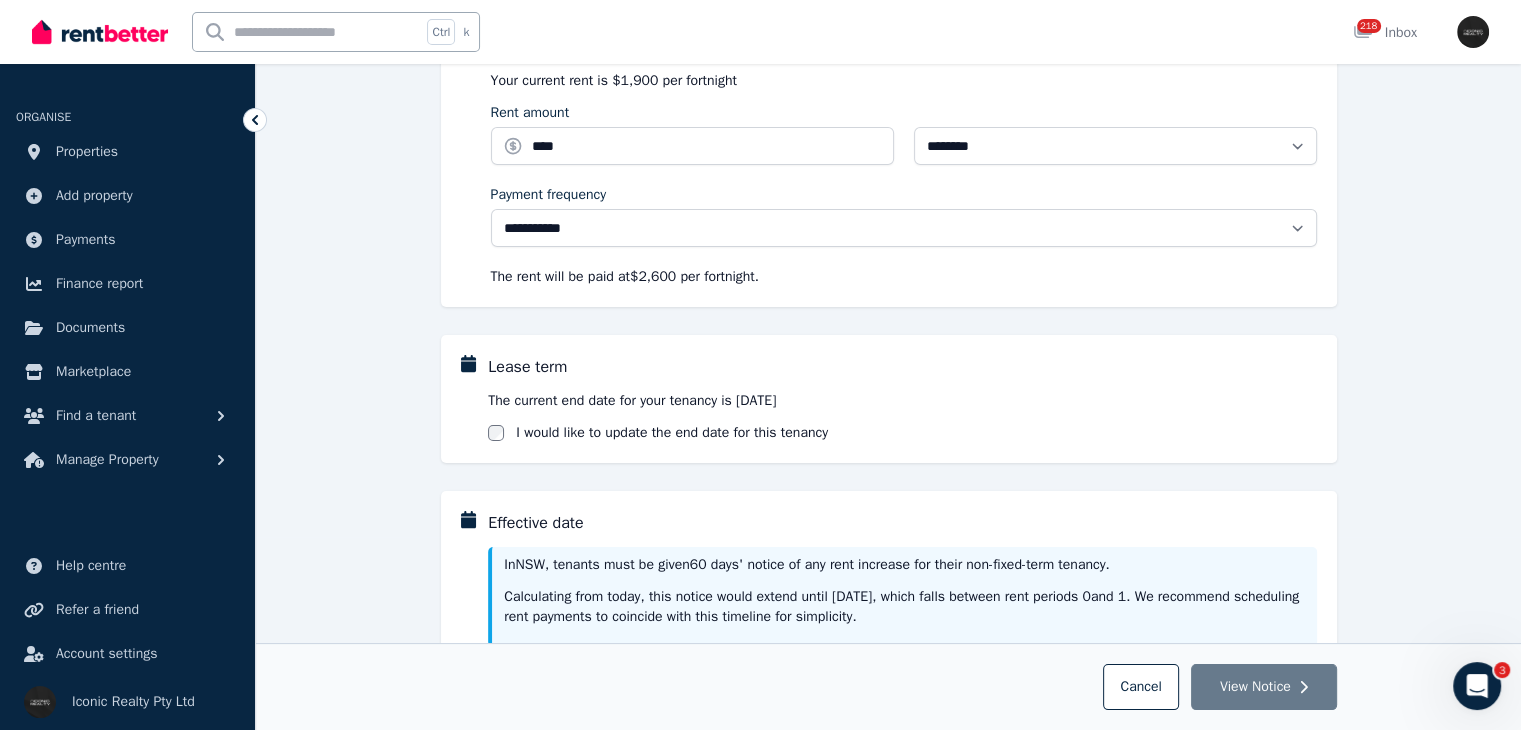 scroll, scrollTop: 195, scrollLeft: 0, axis: vertical 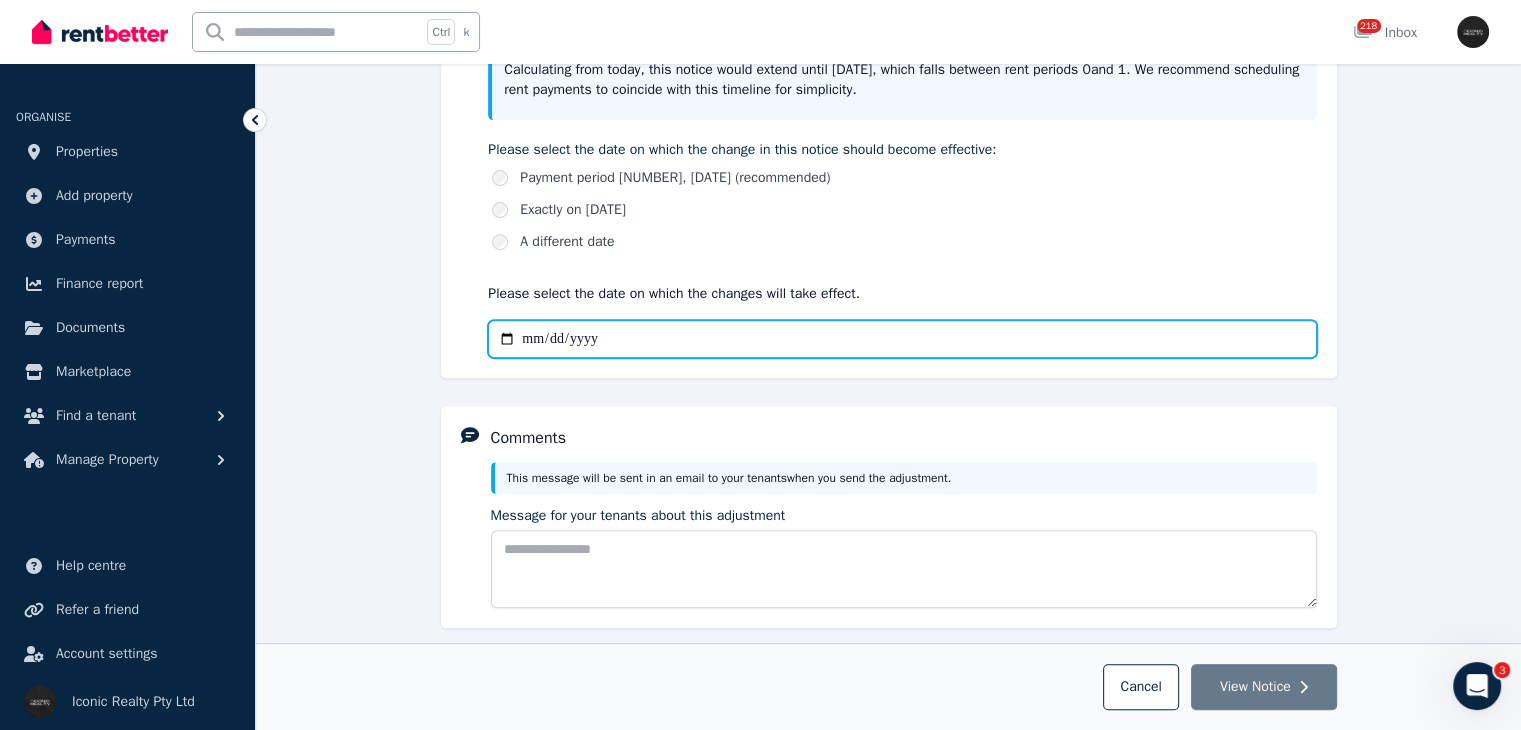 click on "Effective date" at bounding box center [902, 339] 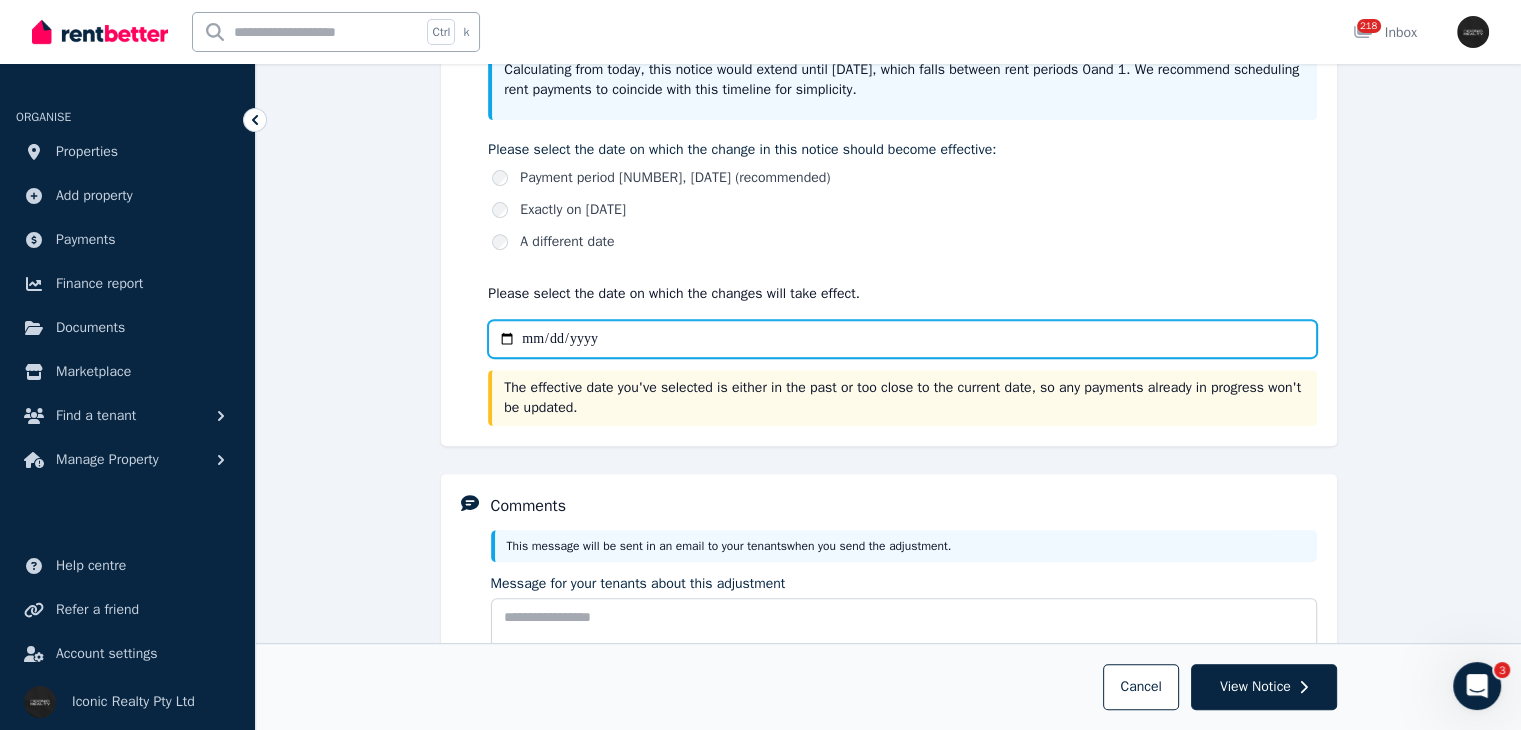 type on "**********" 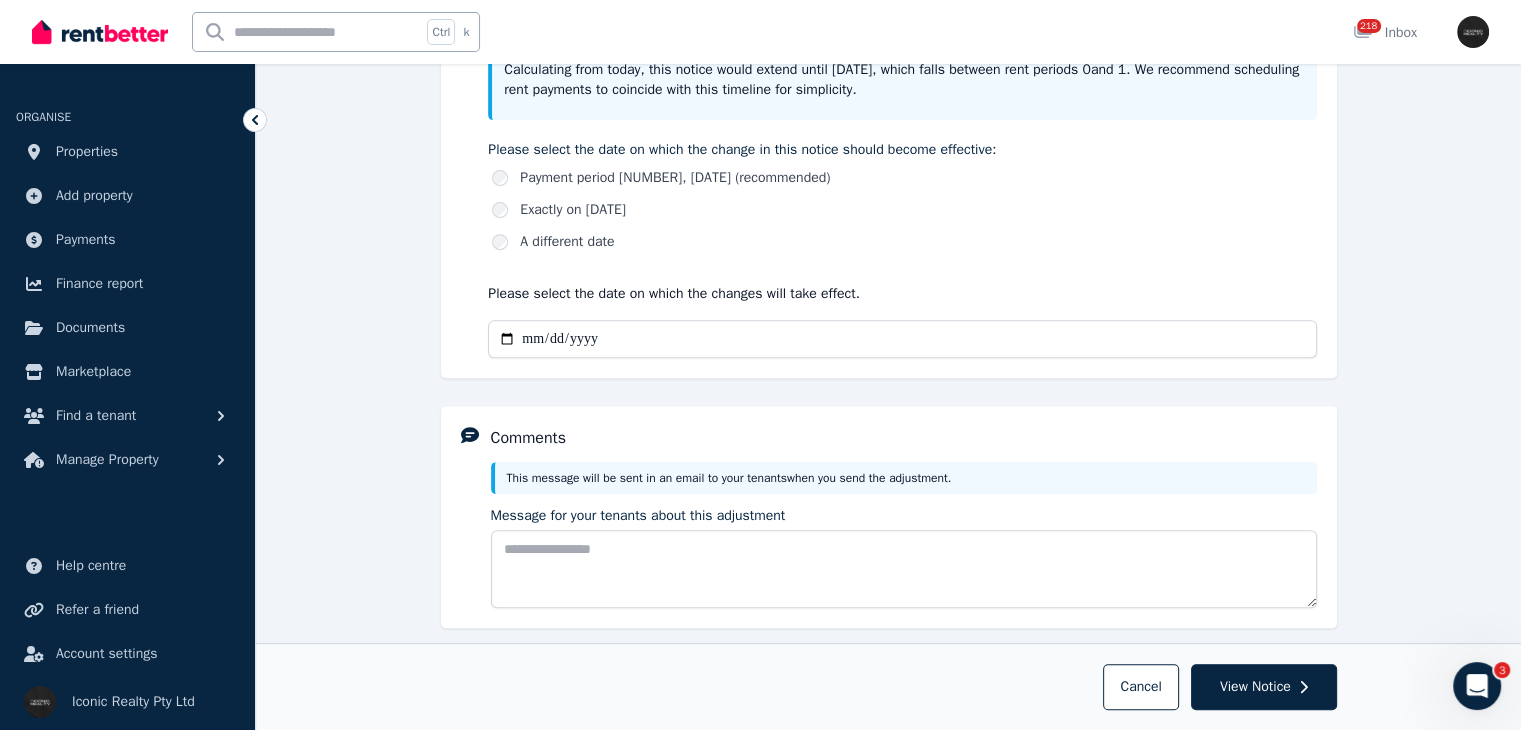 click on "**********" at bounding box center [888, 91] 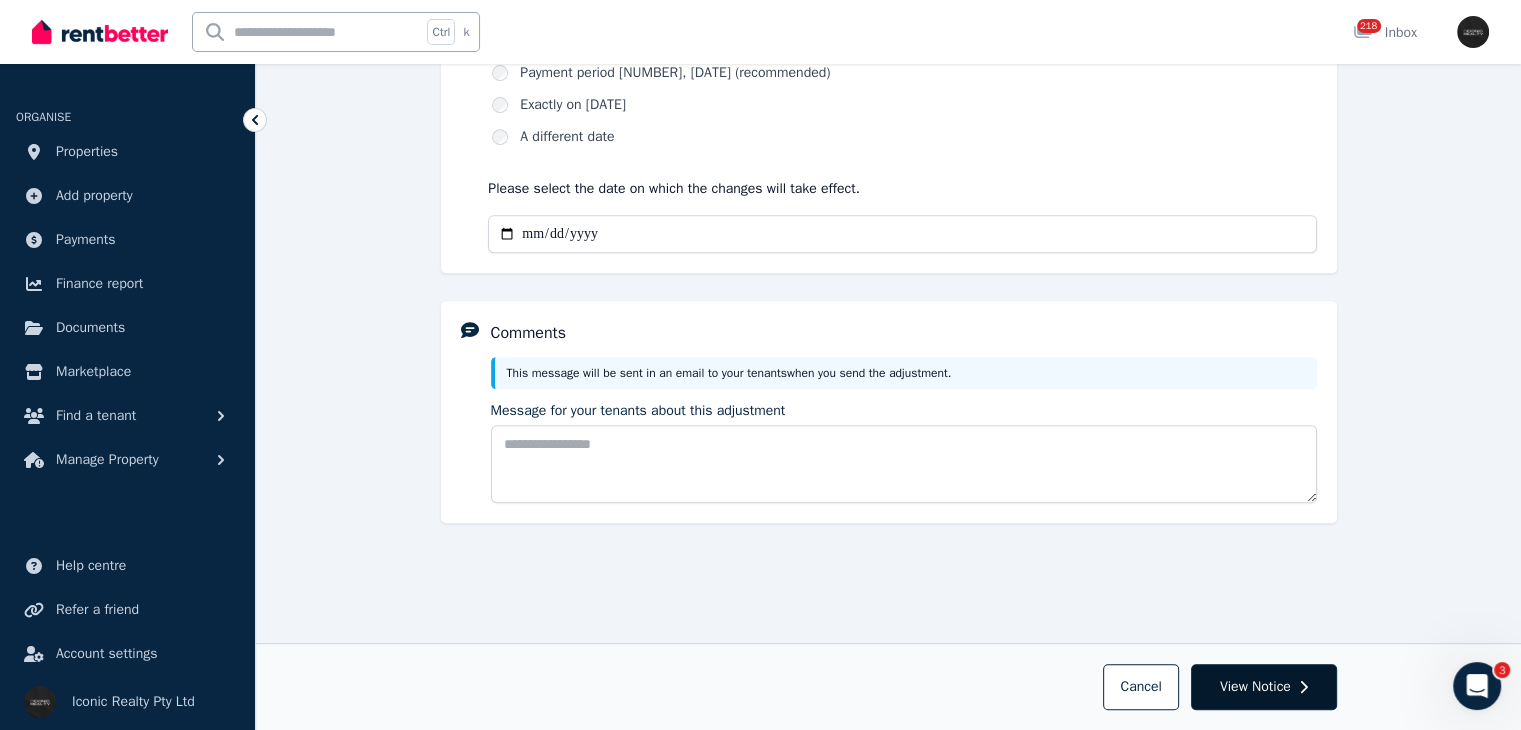 click on "View Notice" at bounding box center (1255, 687) 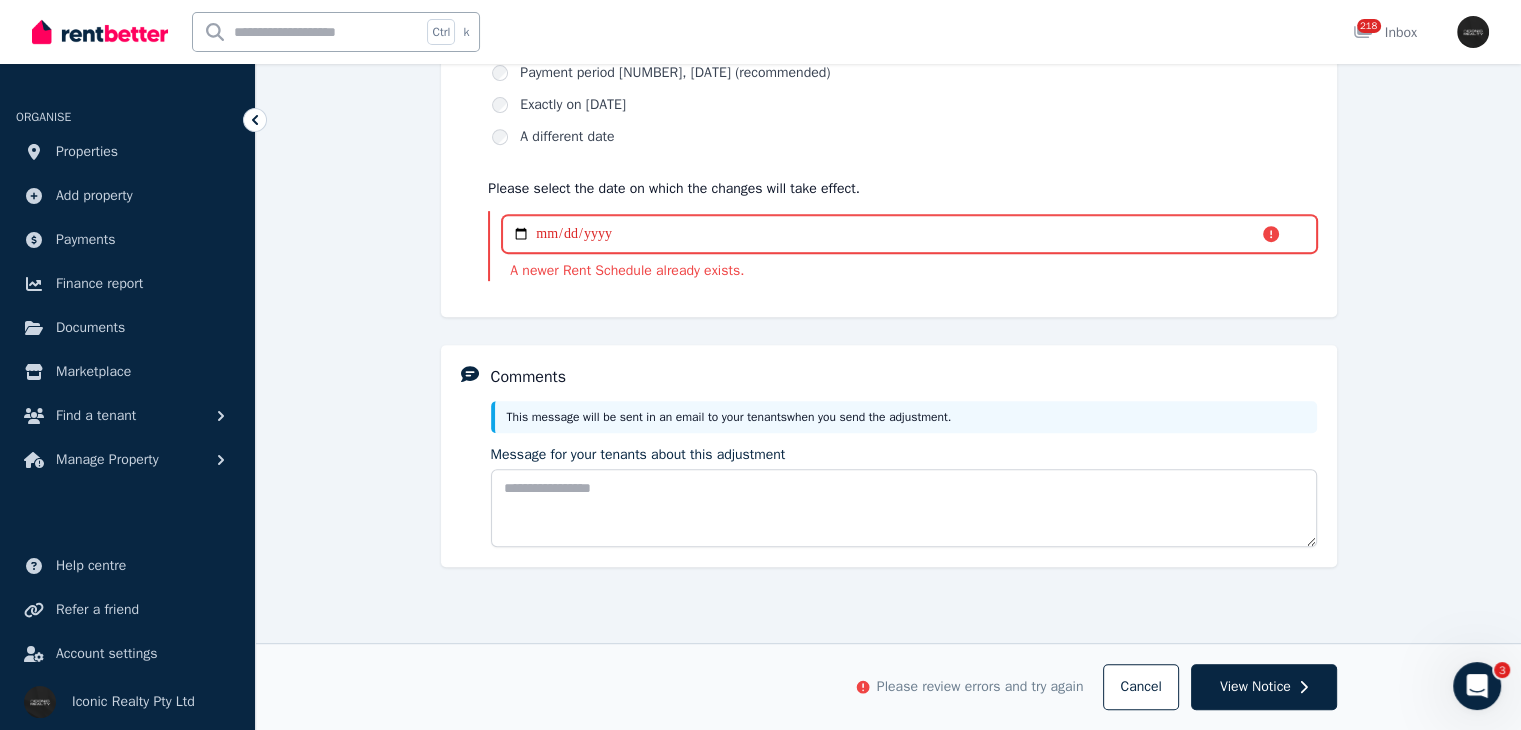 click on "**********" at bounding box center (909, 234) 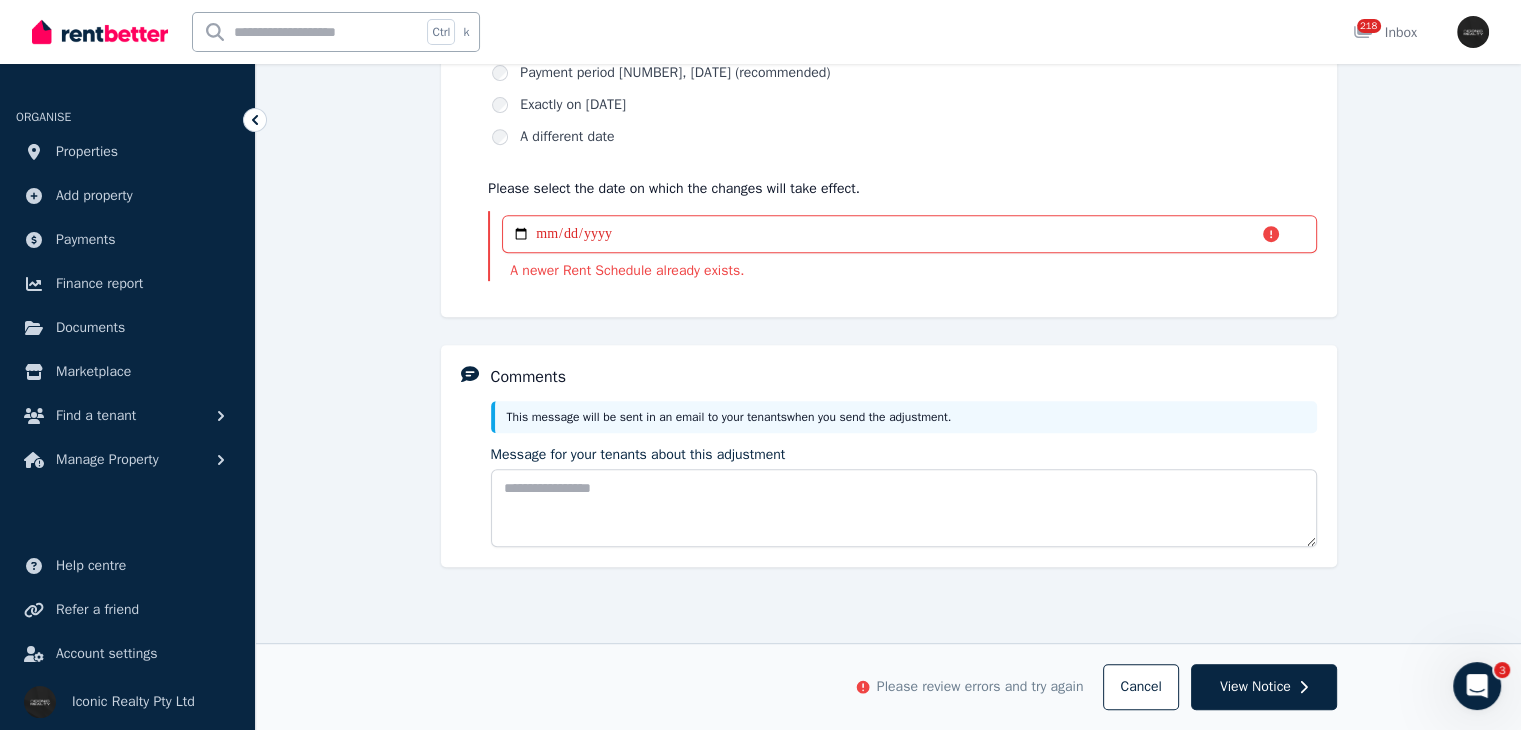 click on "**********" at bounding box center (888, 8) 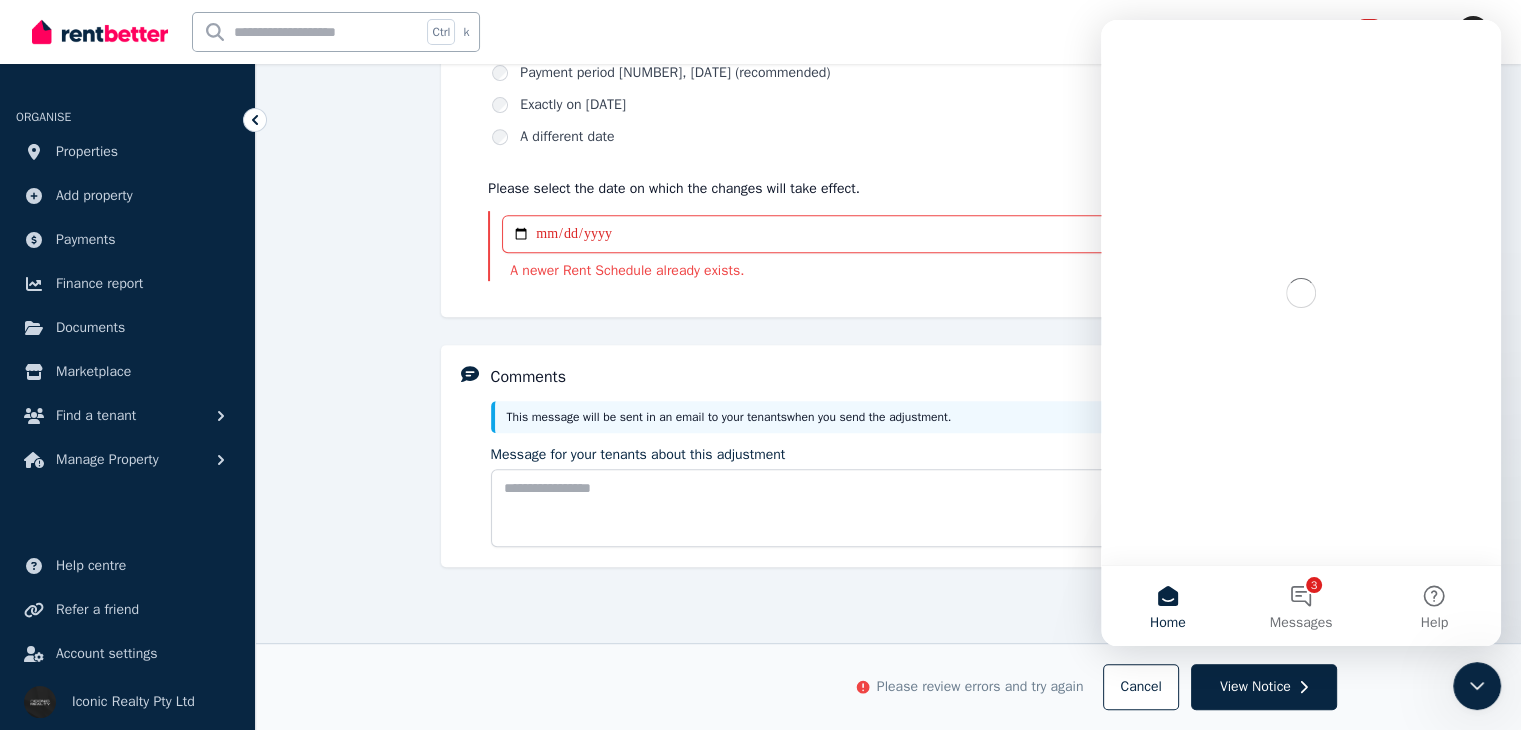 scroll, scrollTop: 0, scrollLeft: 0, axis: both 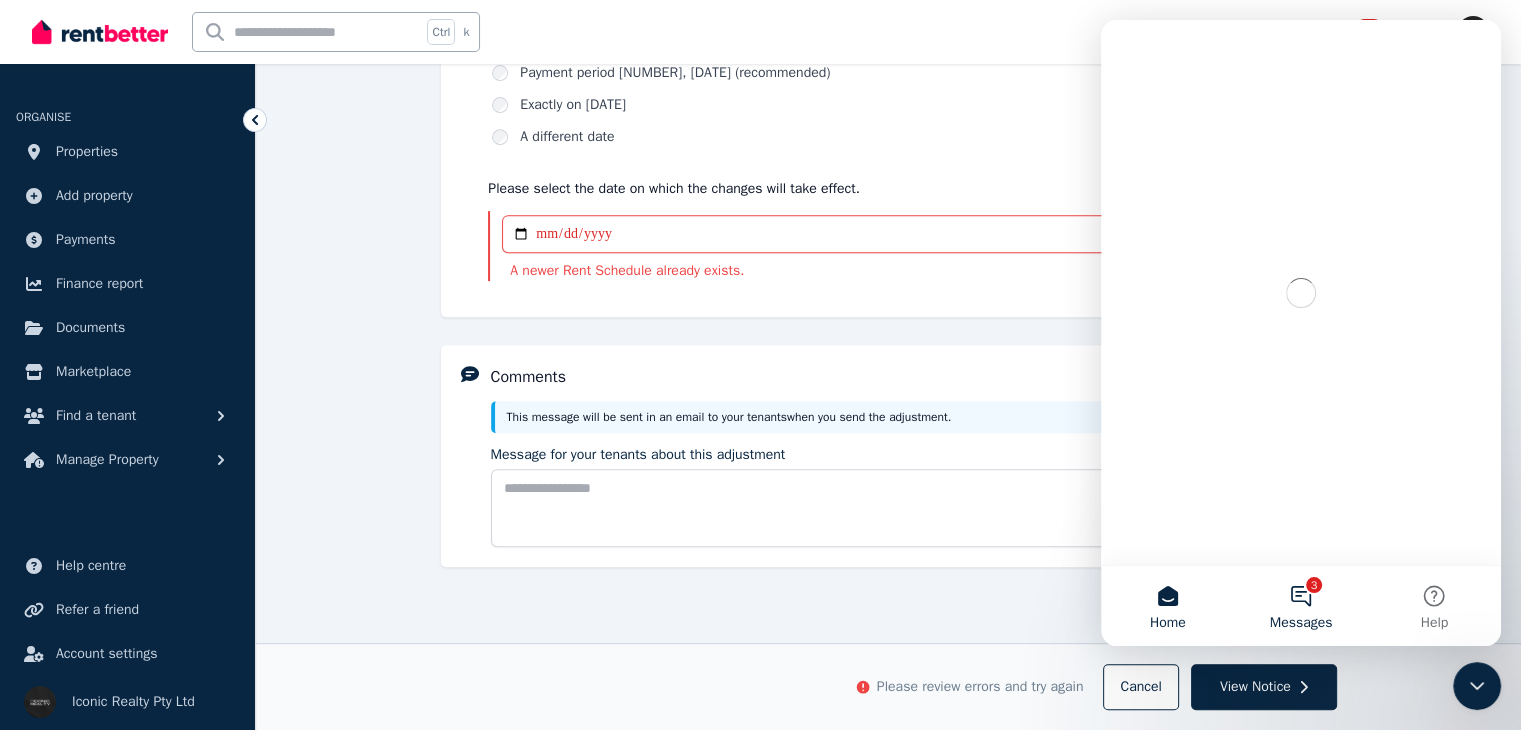 click on "3 Messages" at bounding box center [1300, 606] 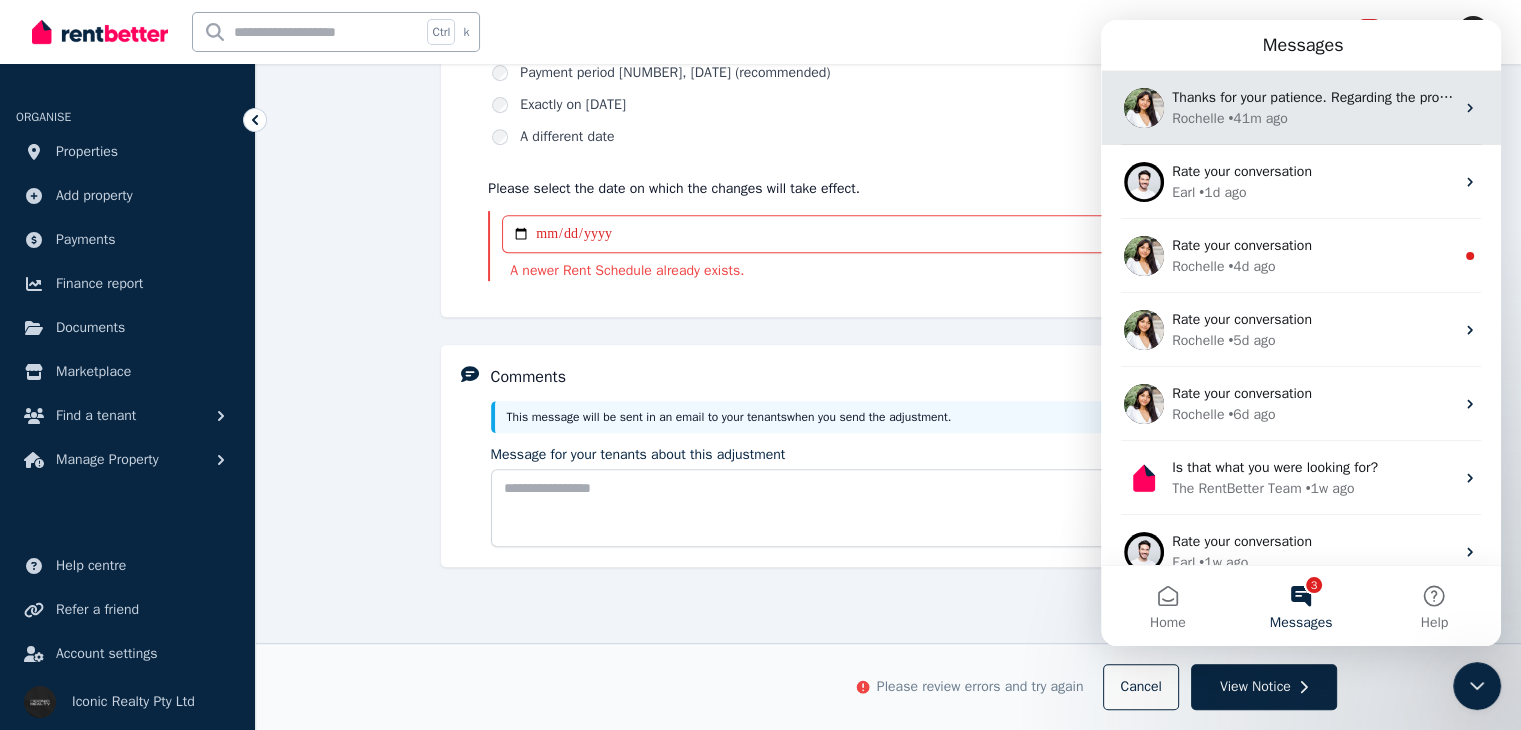 click on "Rochelle •  41m ago" at bounding box center [1313, 118] 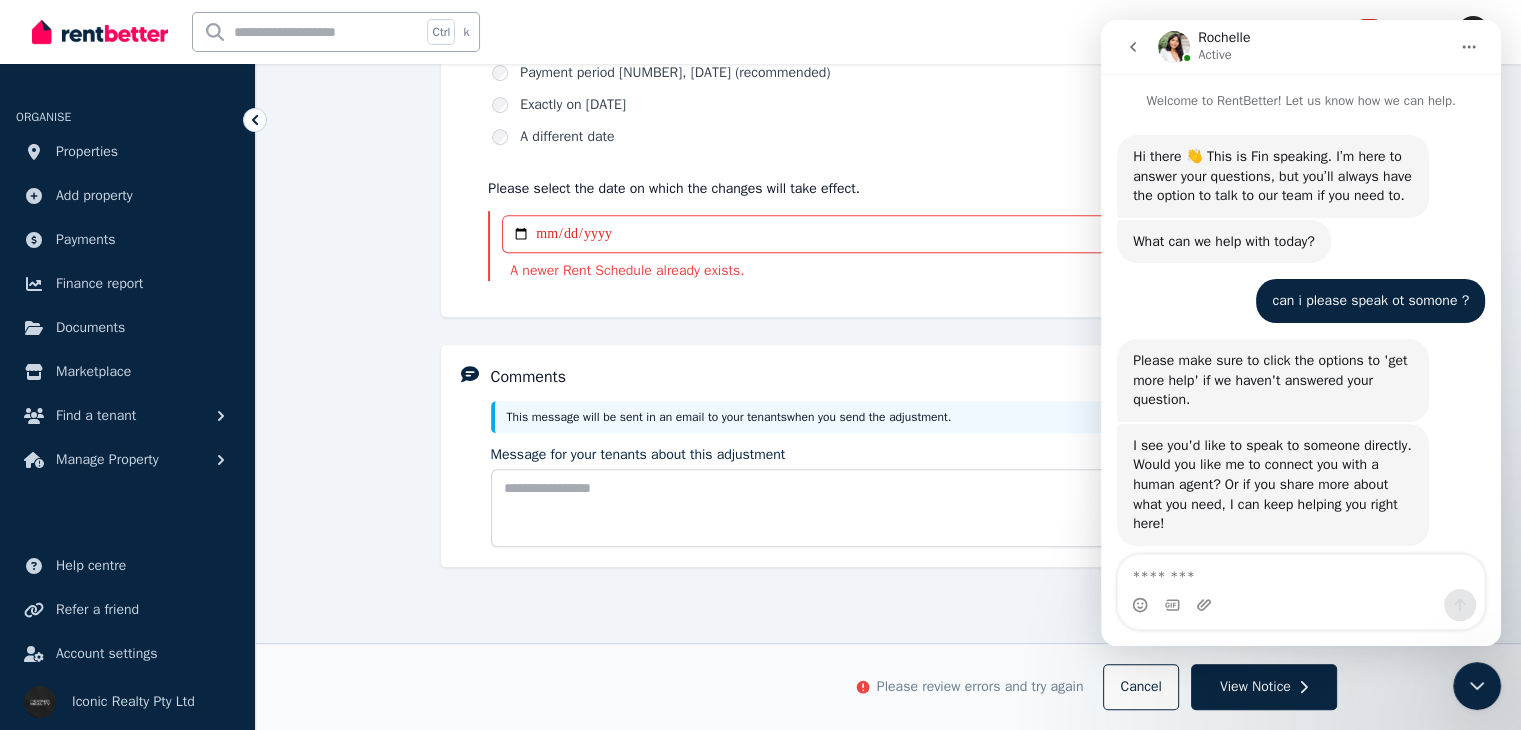 click 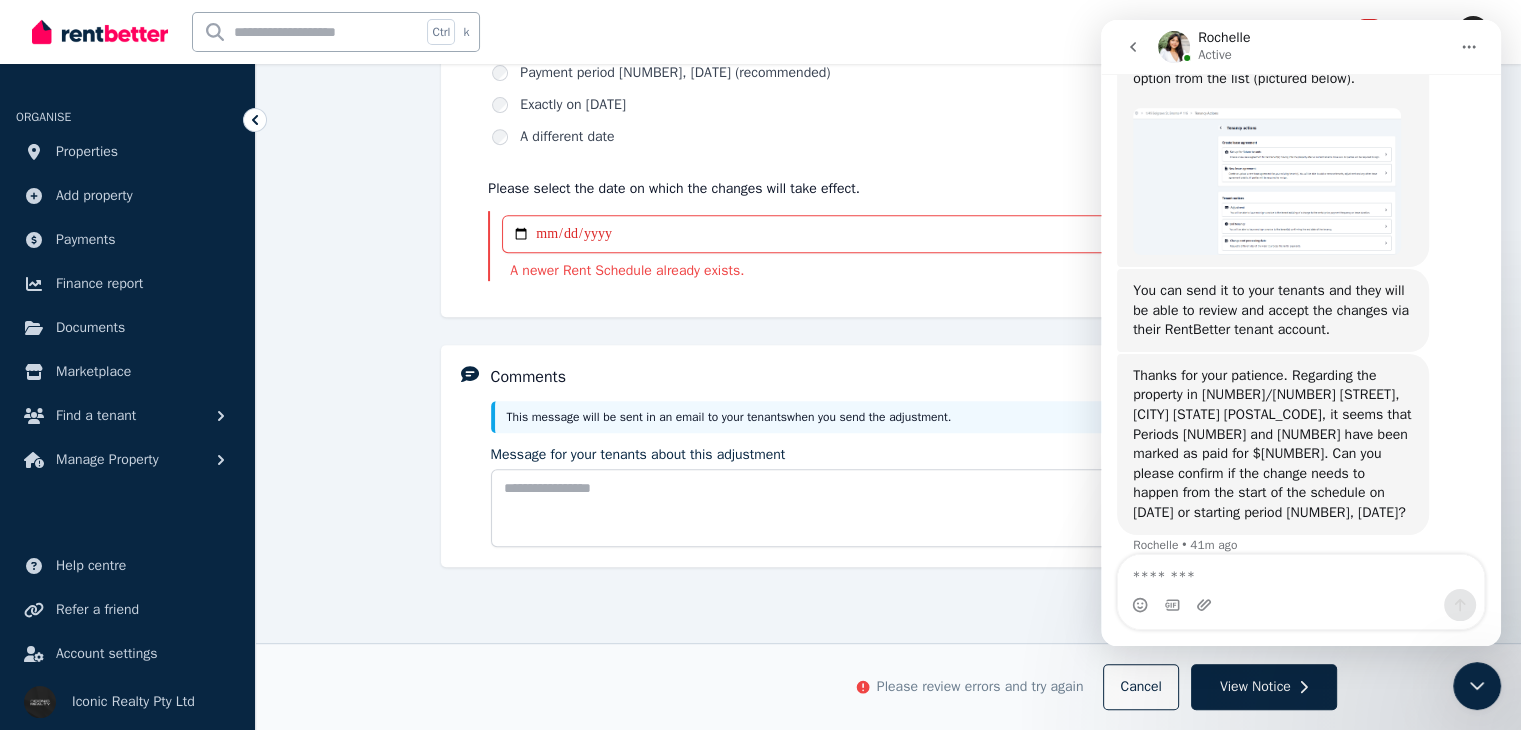 scroll, scrollTop: 2570, scrollLeft: 0, axis: vertical 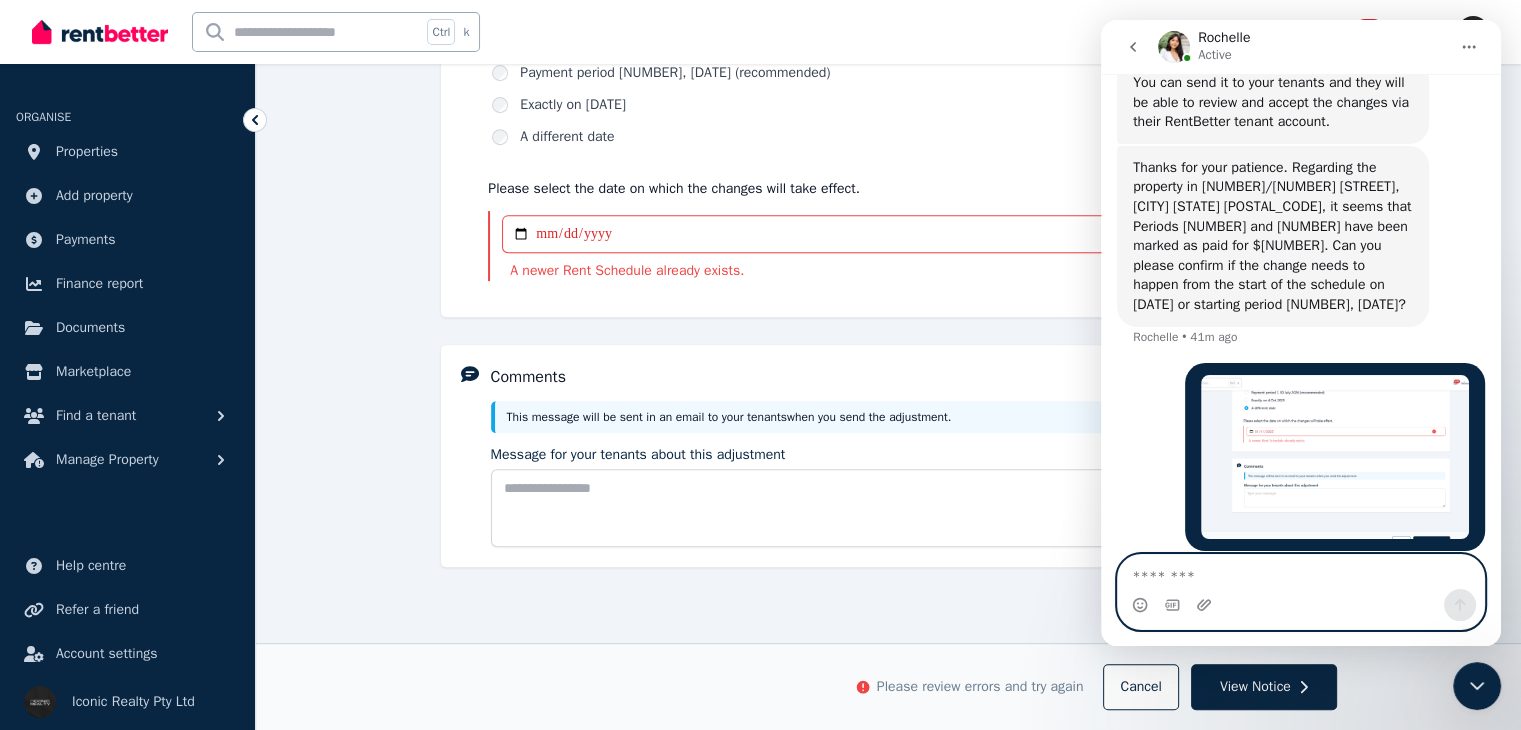 click at bounding box center [1301, 572] 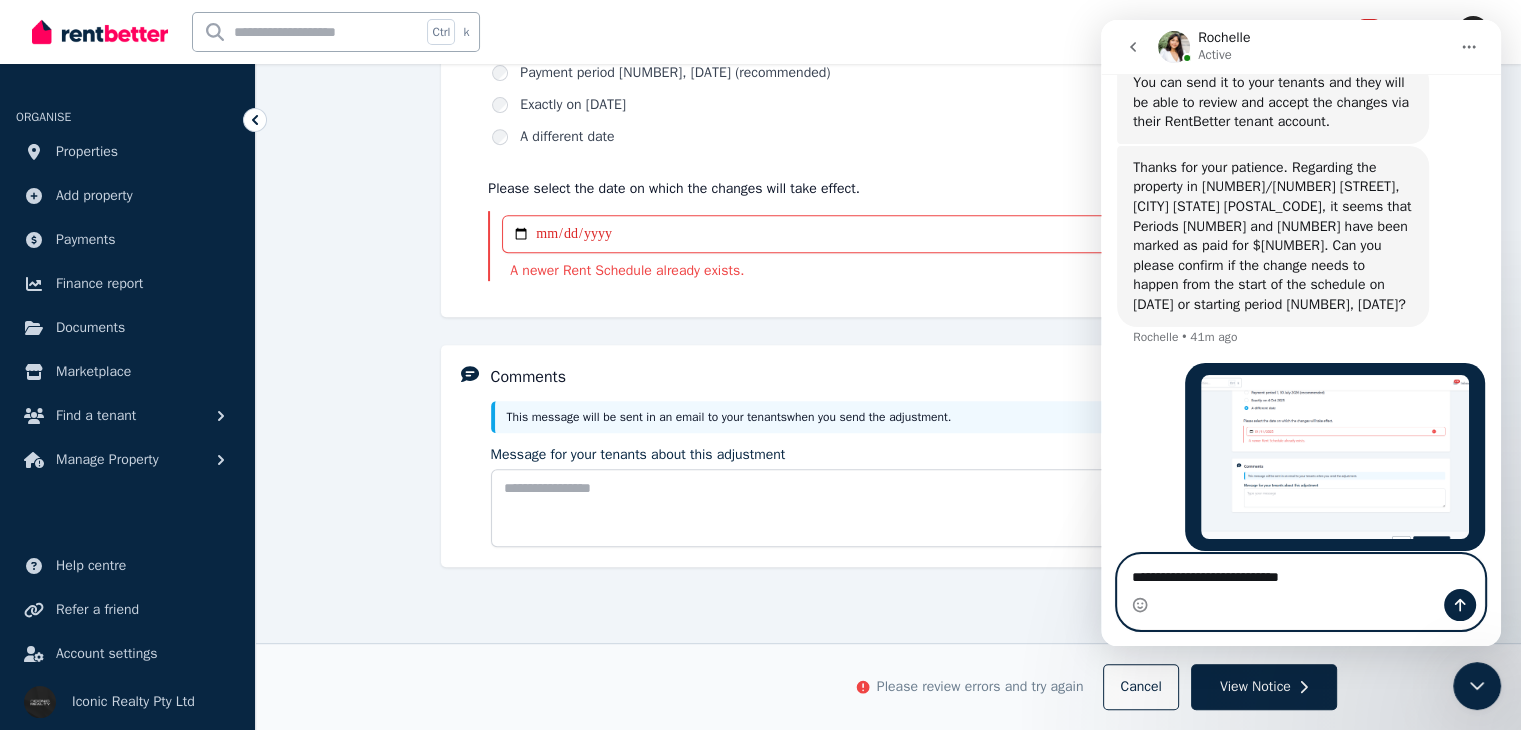 type on "**********" 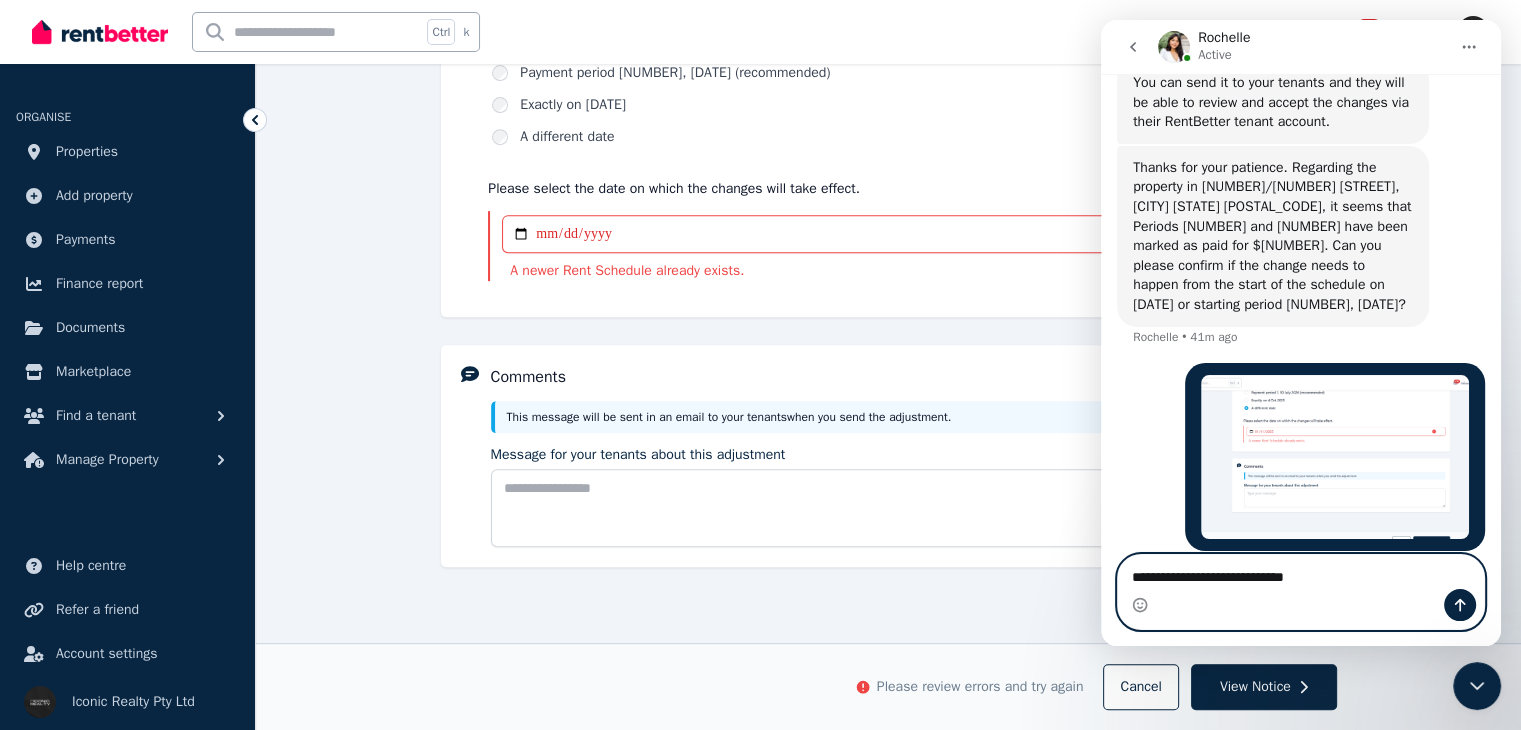 type 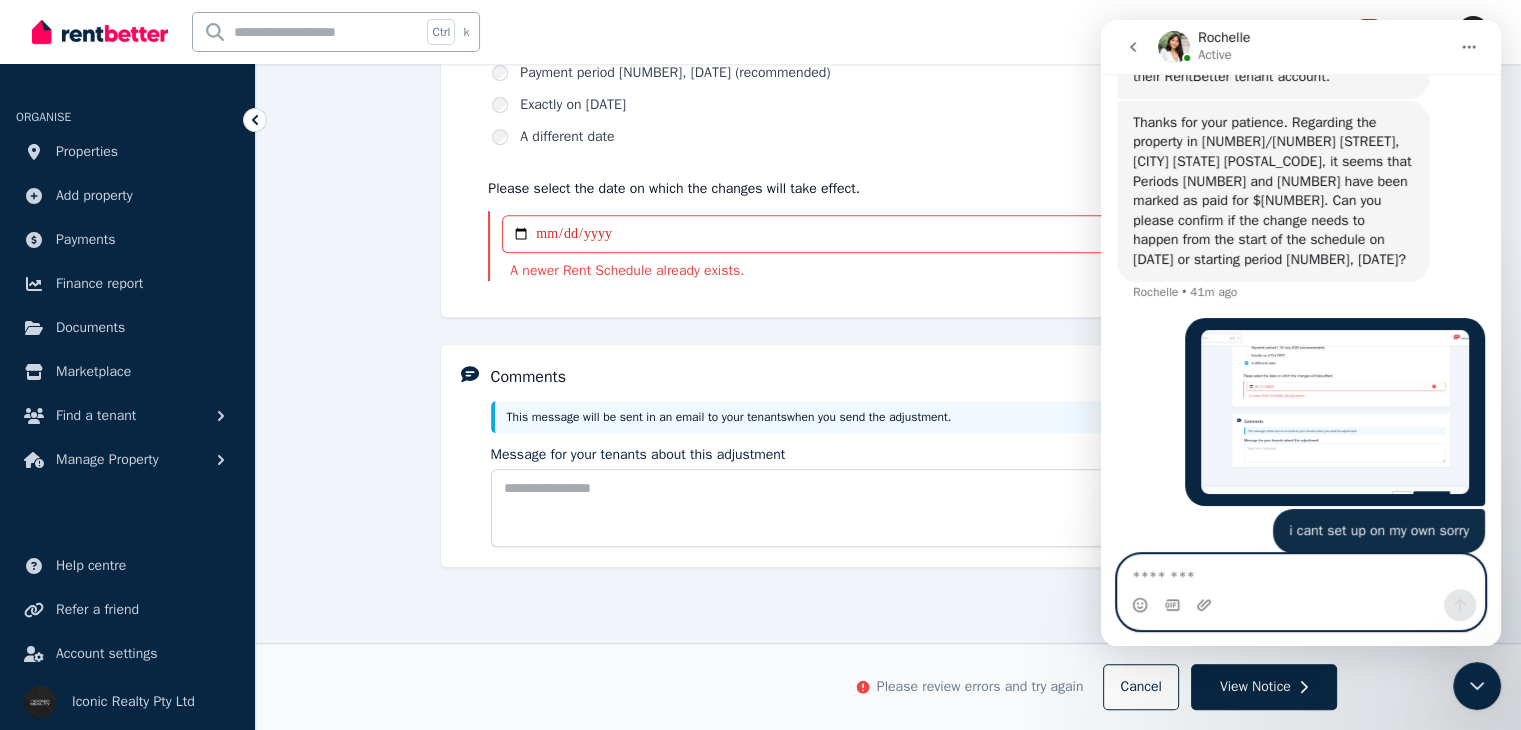 scroll, scrollTop: 2820, scrollLeft: 0, axis: vertical 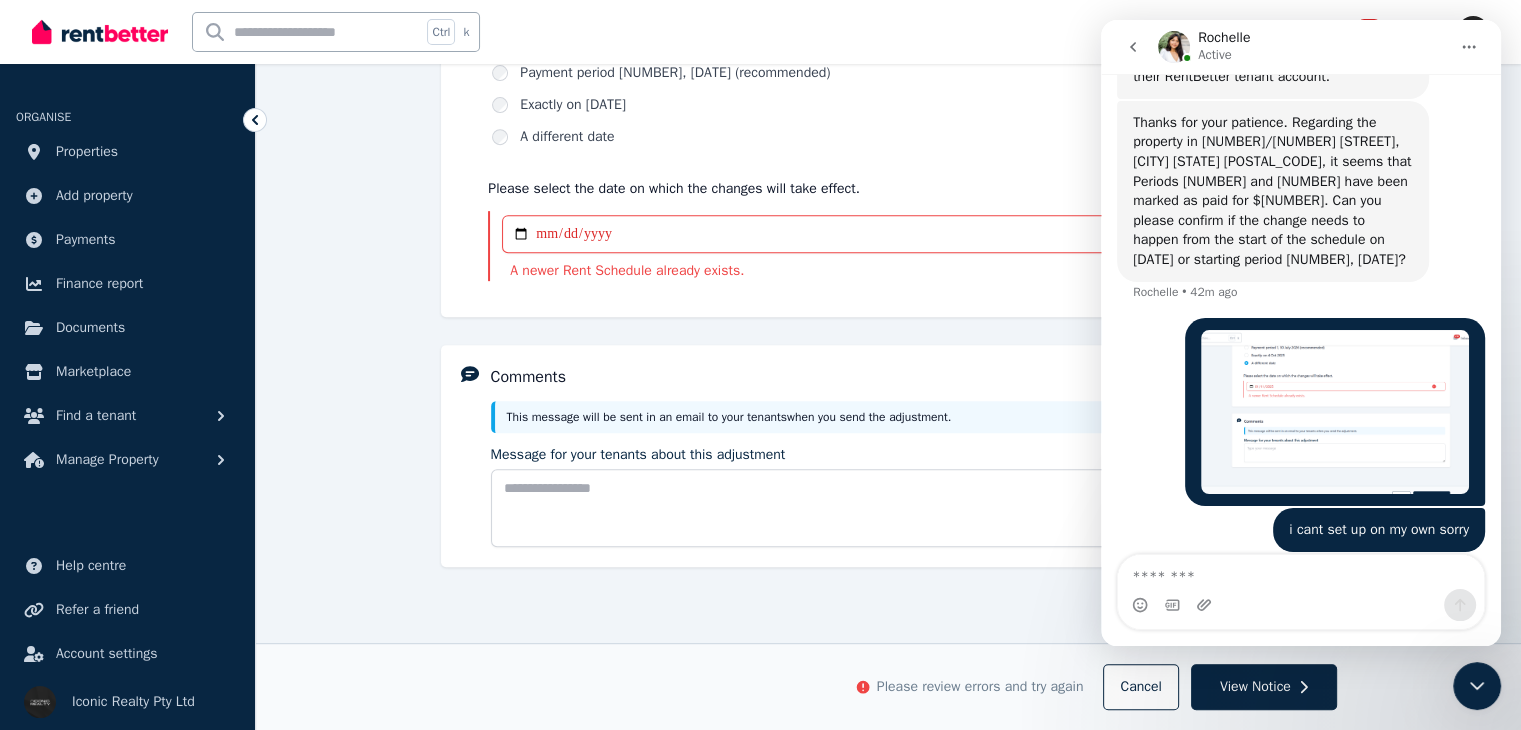 click on "**********" at bounding box center [888, 8] 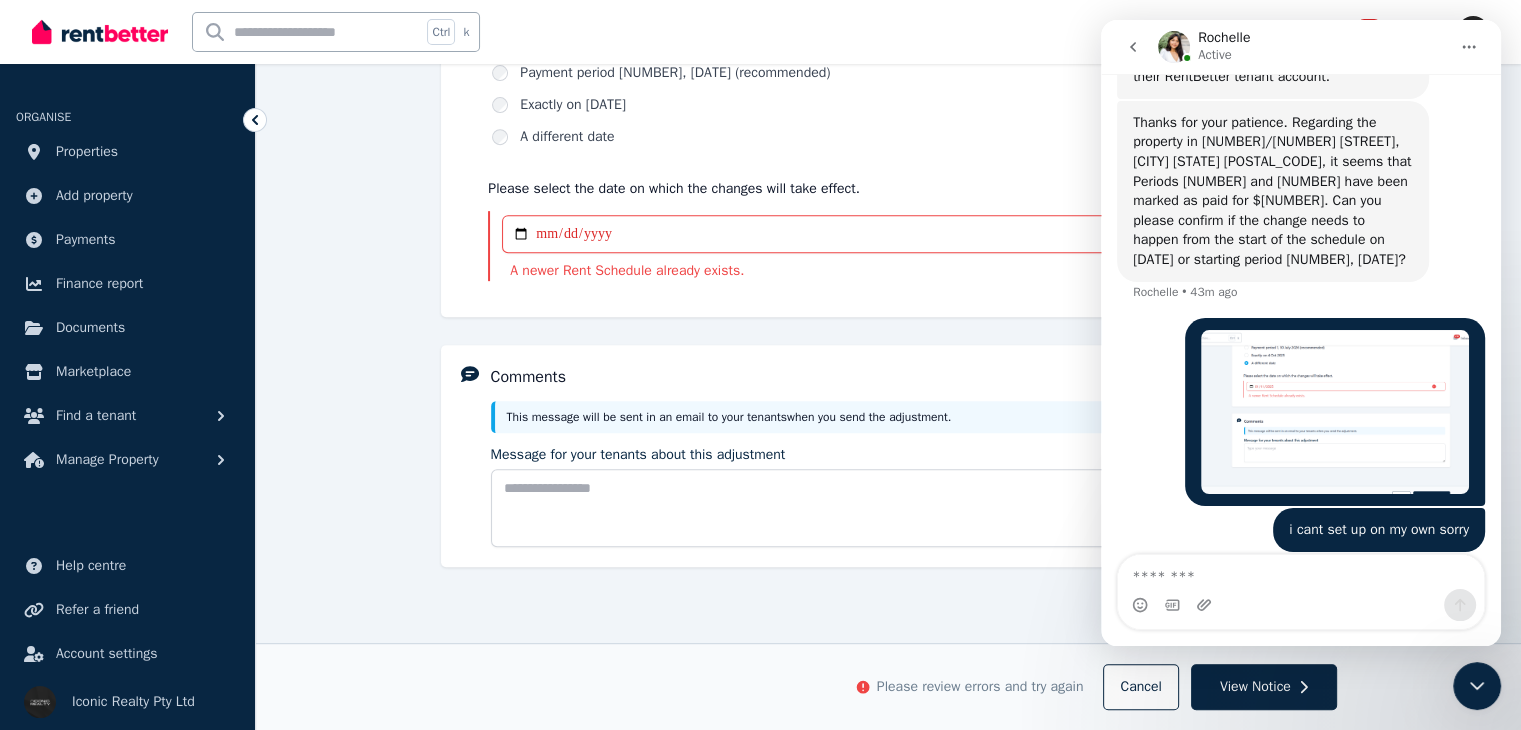 click on "**********" at bounding box center [888, 8] 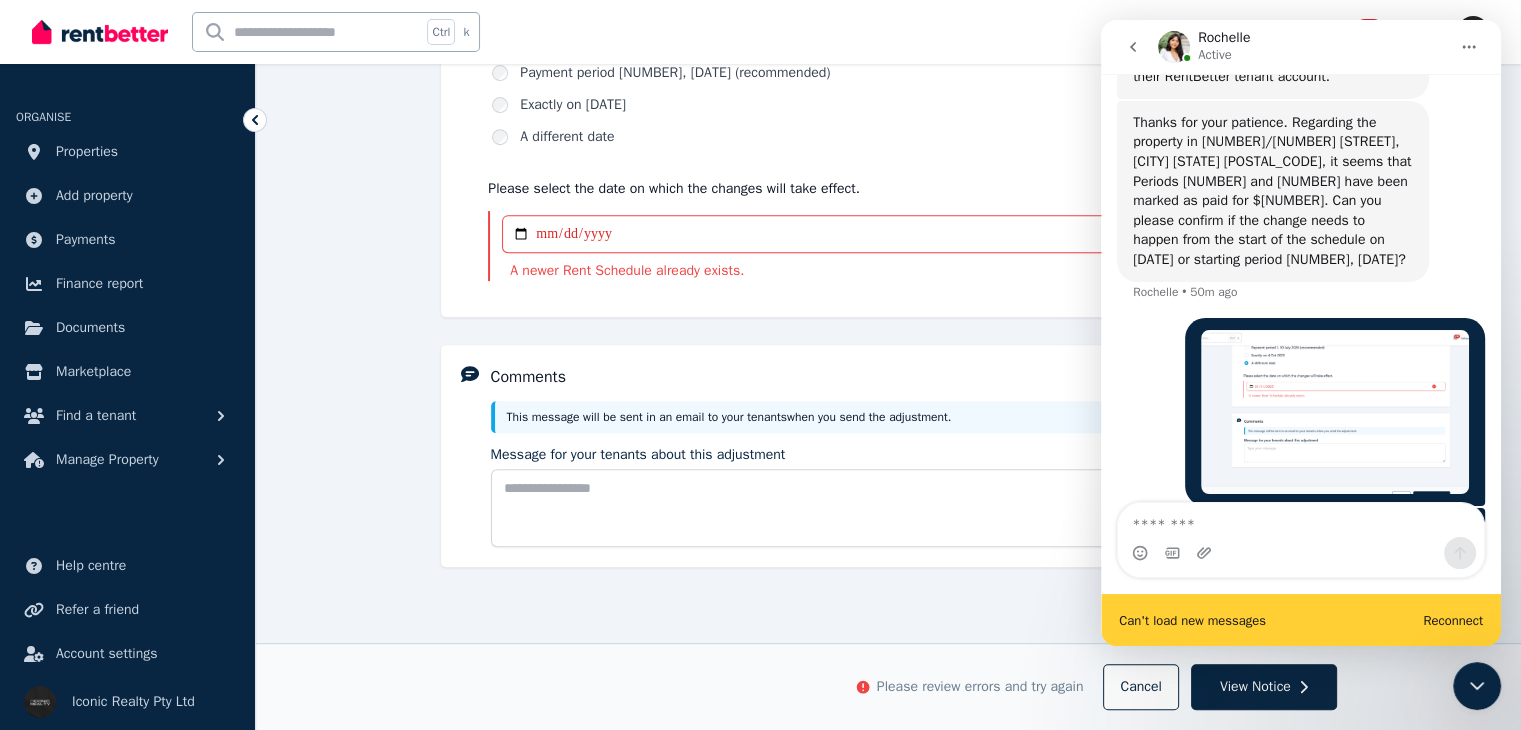 scroll, scrollTop: 2872, scrollLeft: 0, axis: vertical 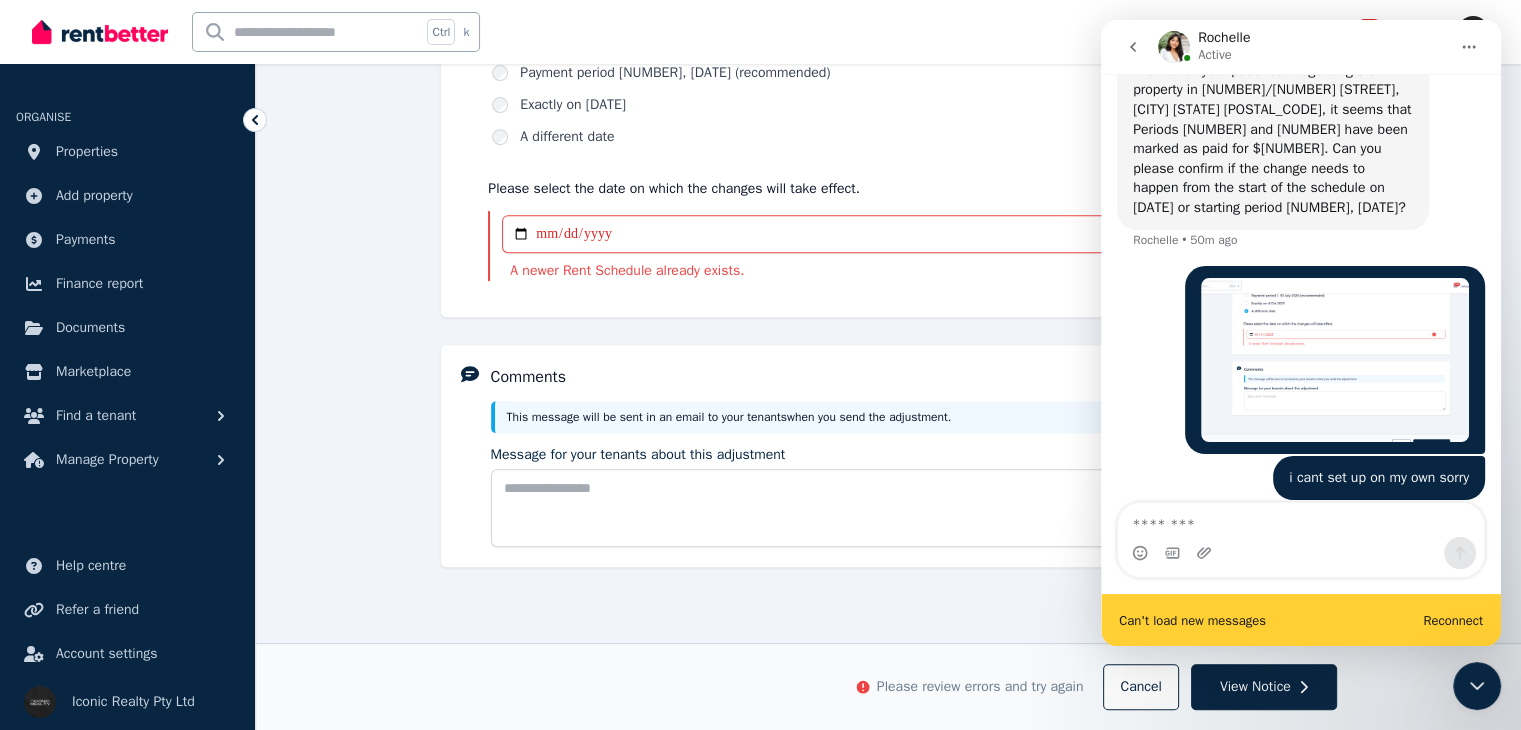 click on "**********" at bounding box center [888, 8] 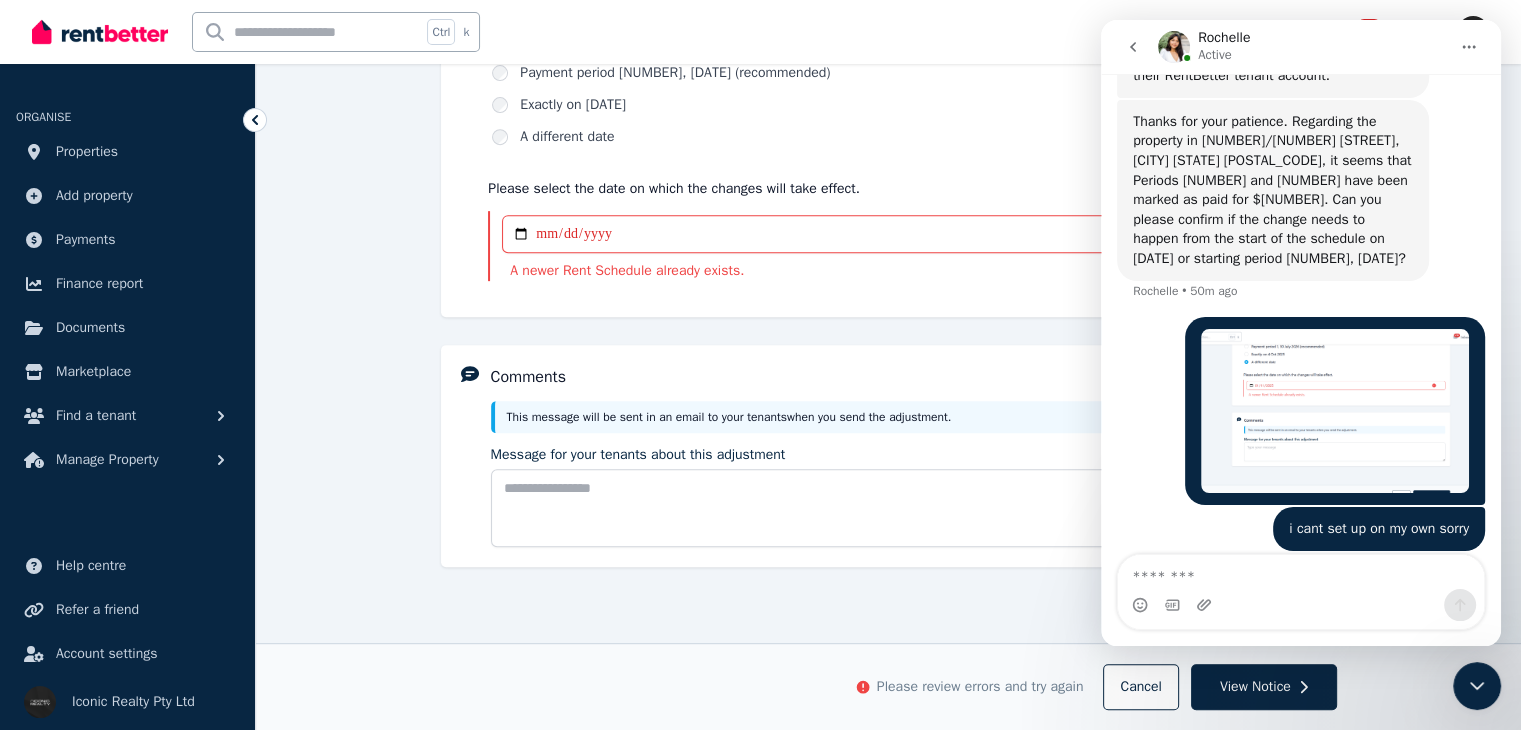 scroll, scrollTop: 2820, scrollLeft: 0, axis: vertical 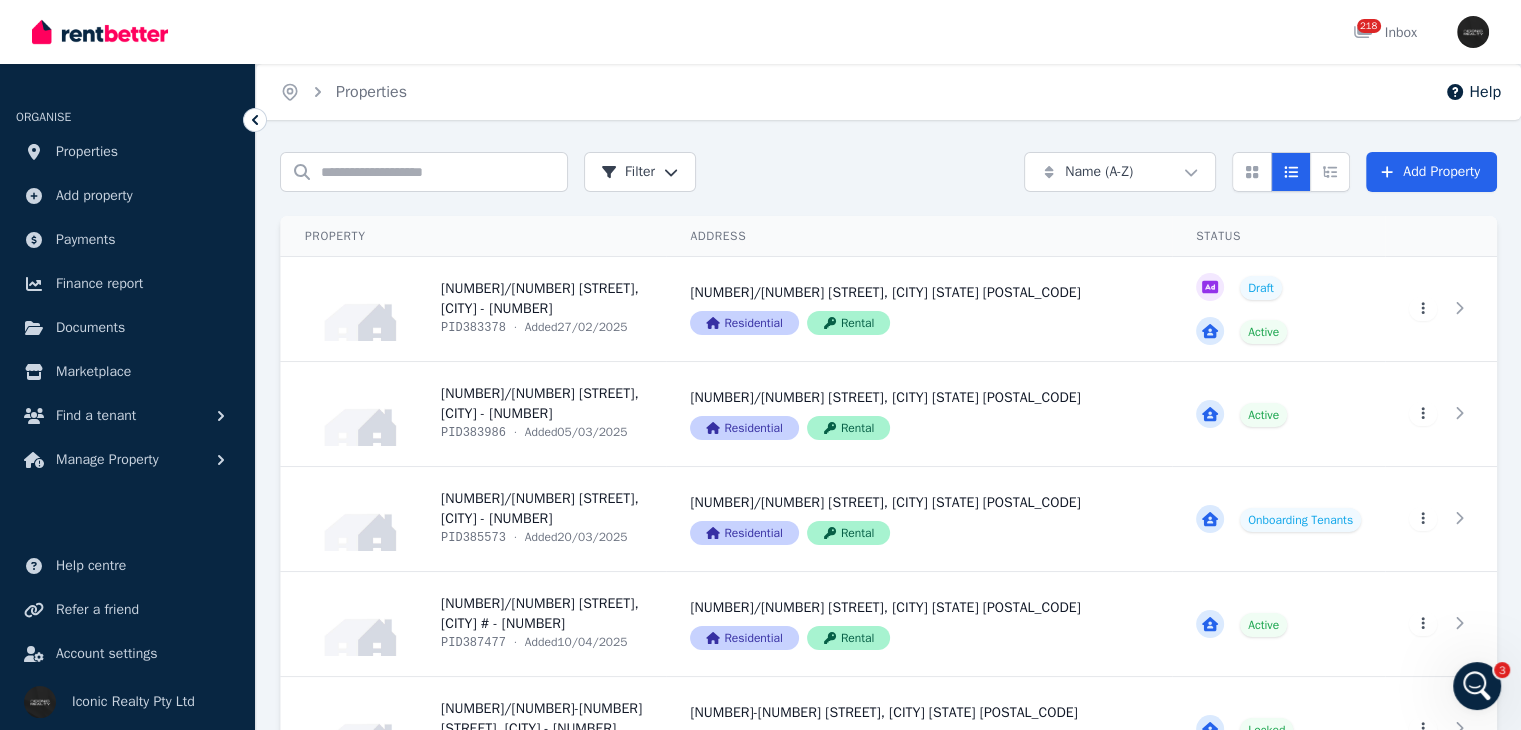 click 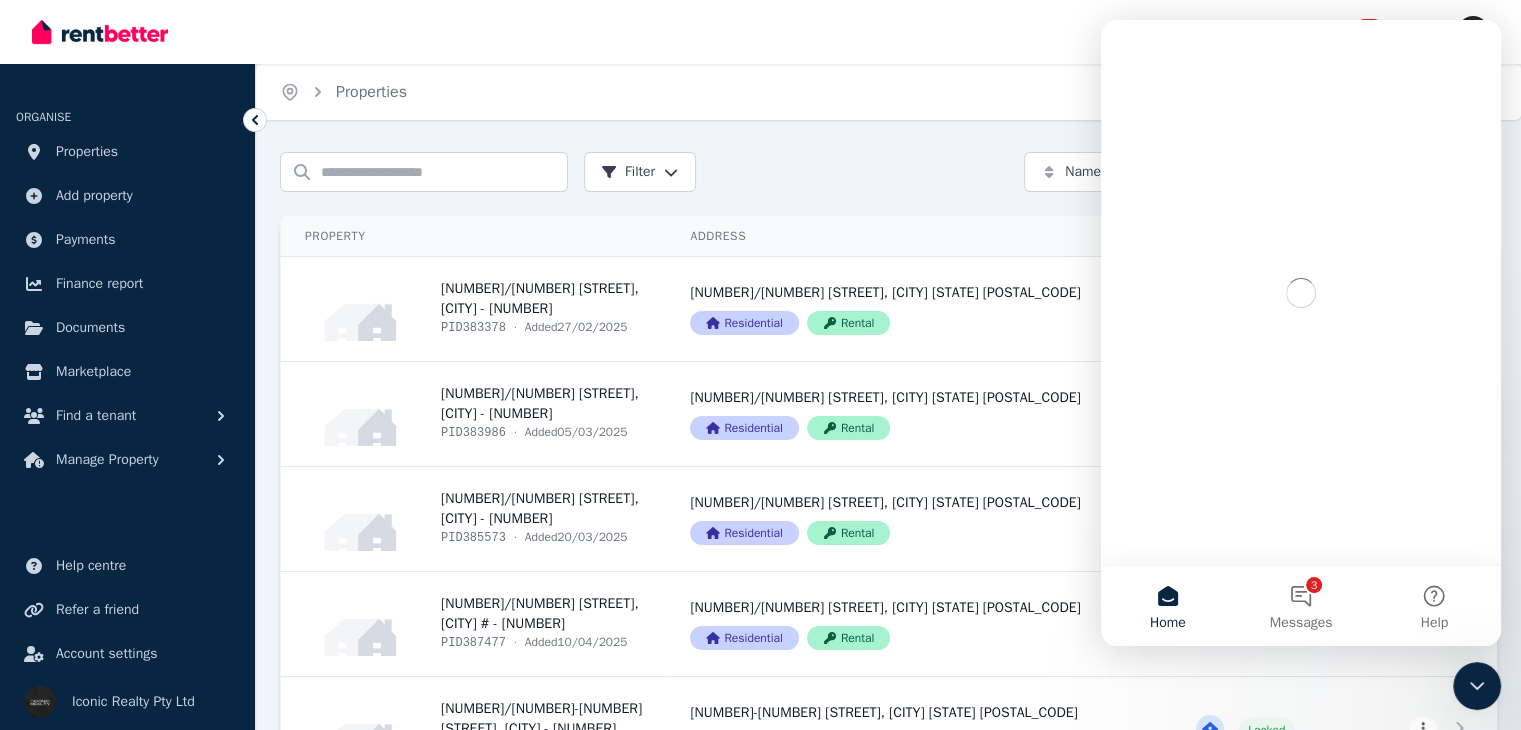 scroll, scrollTop: 0, scrollLeft: 0, axis: both 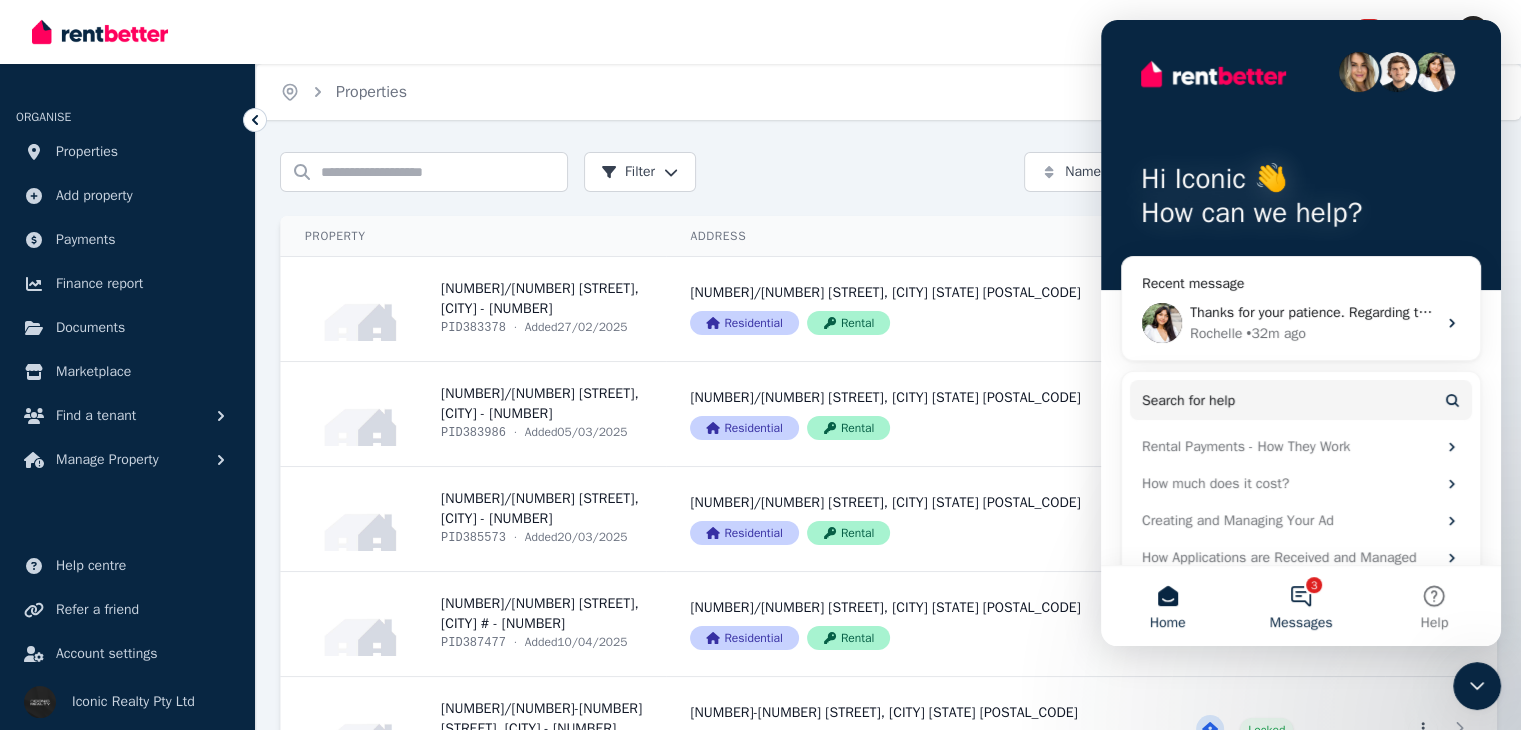 click on "3 Messages" at bounding box center (1300, 606) 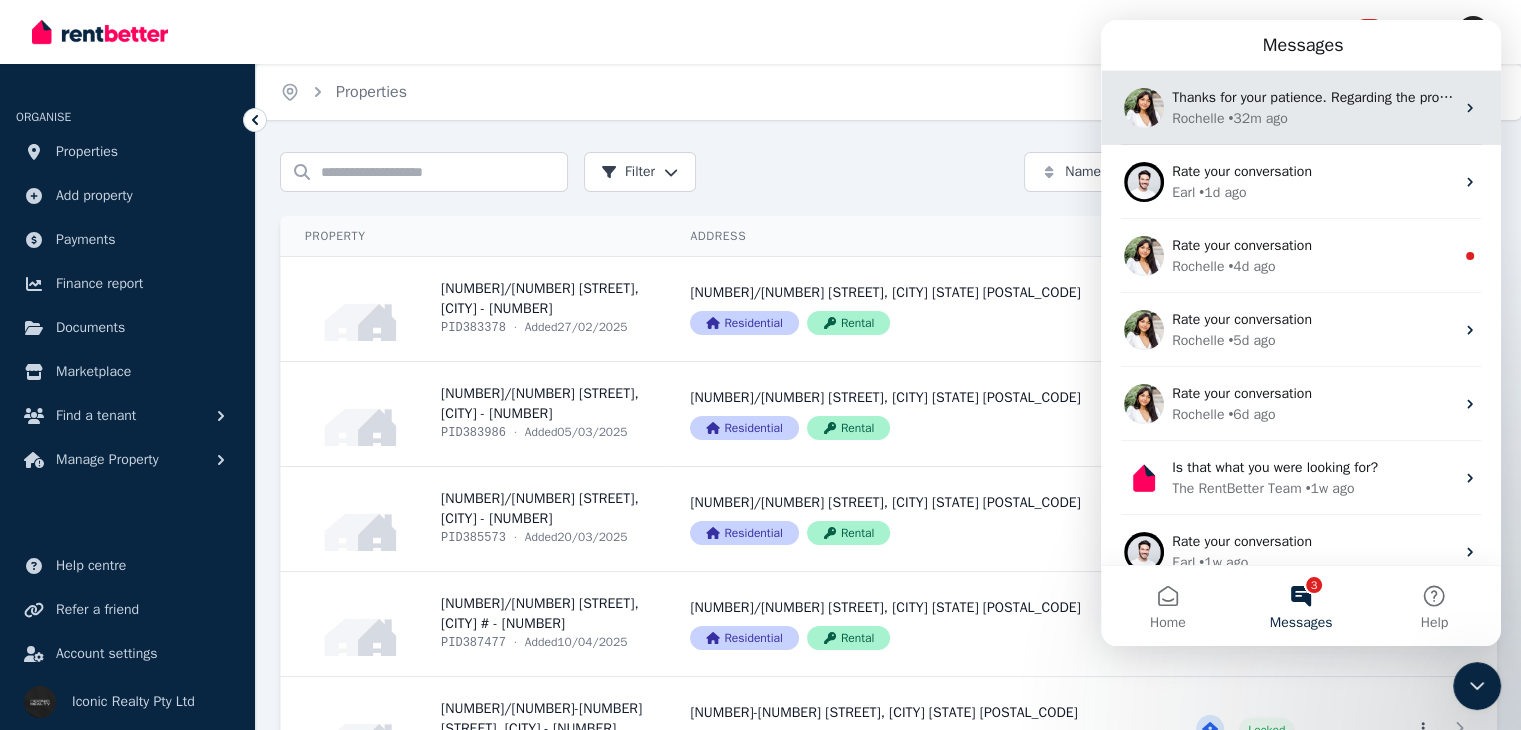 click on "Thanks for your patience. Regarding the property in [NUMBER]/[NUMBER] [STREET], [CITY] [STATE] [POSTAL_CODE], it seems that Periods [NUMBER] and [NUMBER] have been marked as paid for $[NUMBER]. Can you please confirm if the change needs to happen from the start of the schedule on [DATE] or starting period [NUMBER], [DATE]?" at bounding box center [2220, 97] 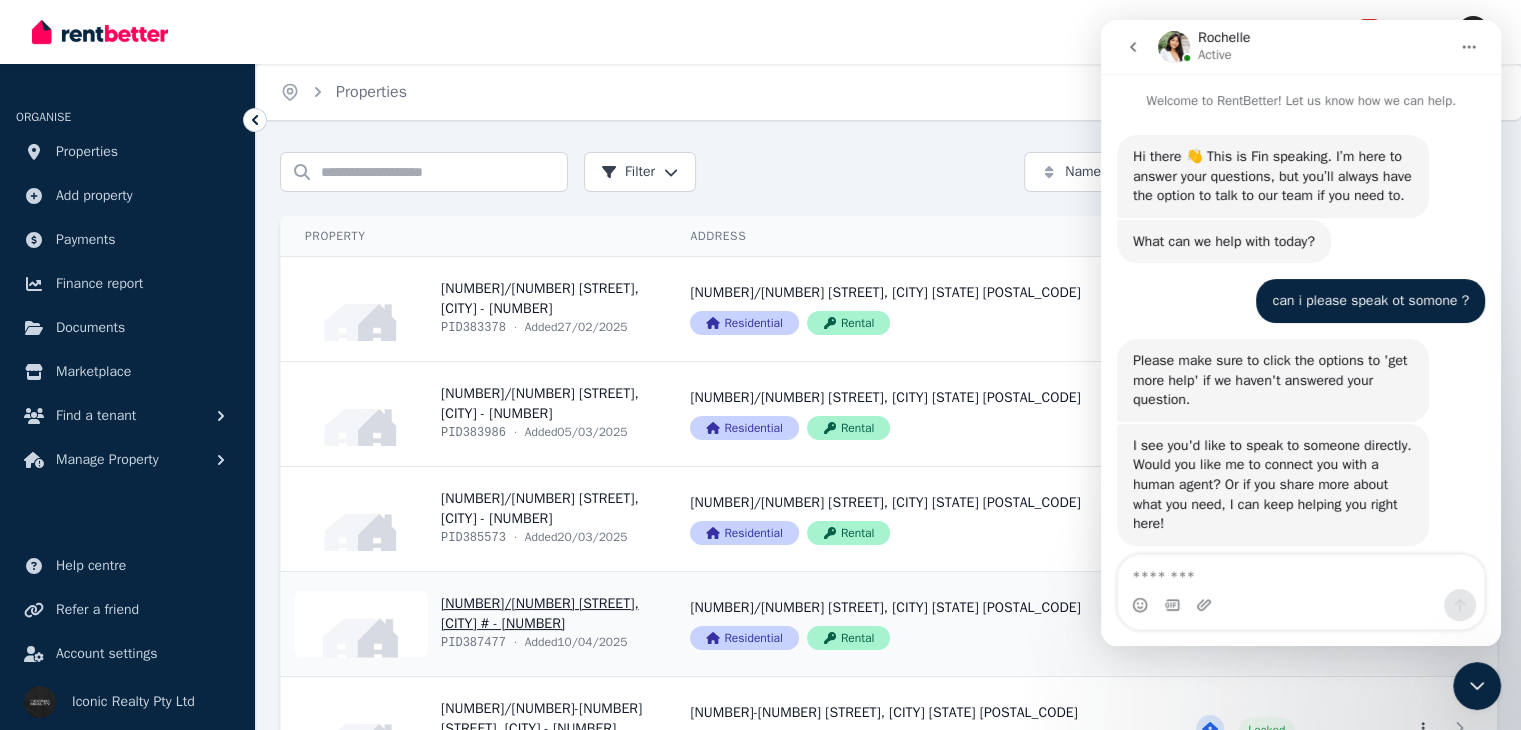 scroll, scrollTop: 3, scrollLeft: 0, axis: vertical 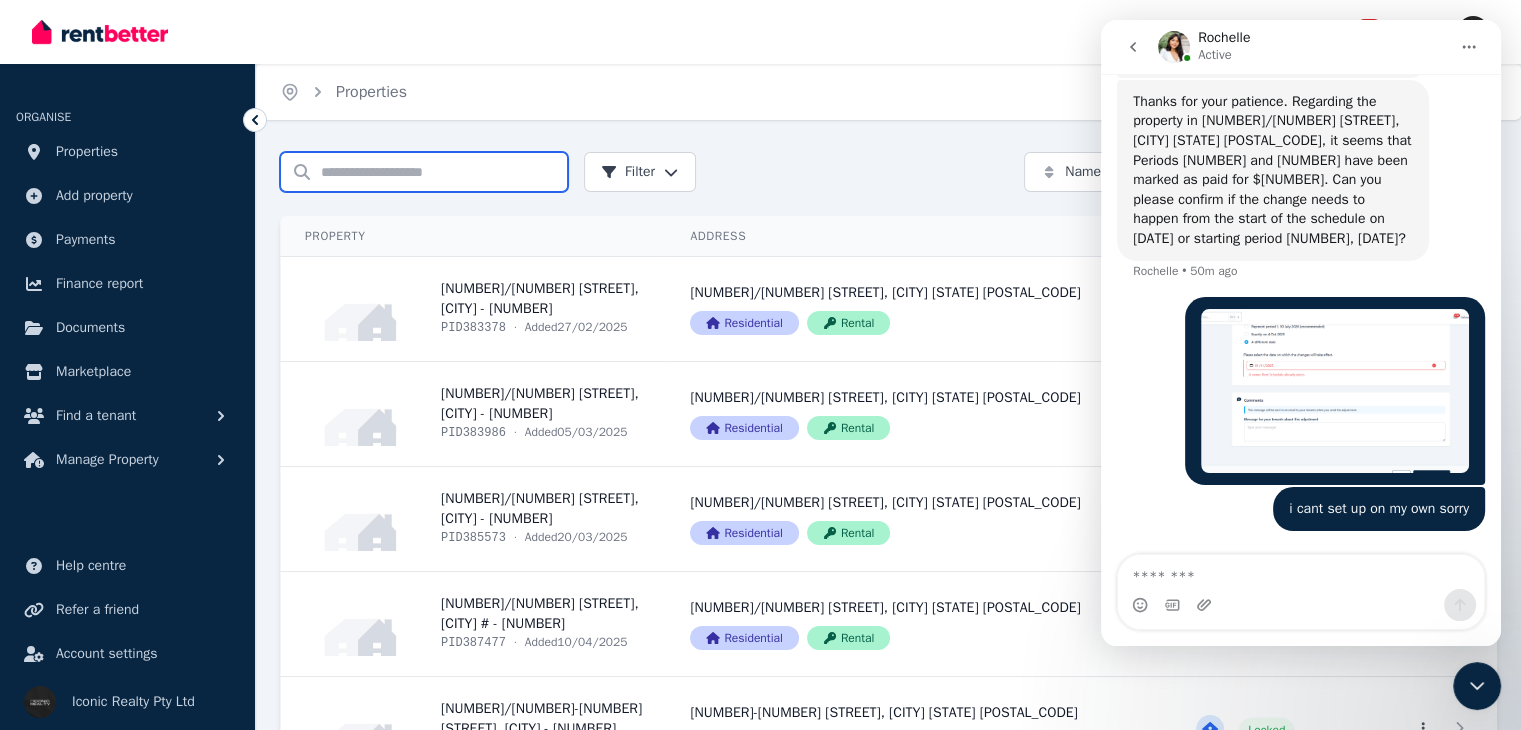 click on "Search properties" at bounding box center (424, 172) 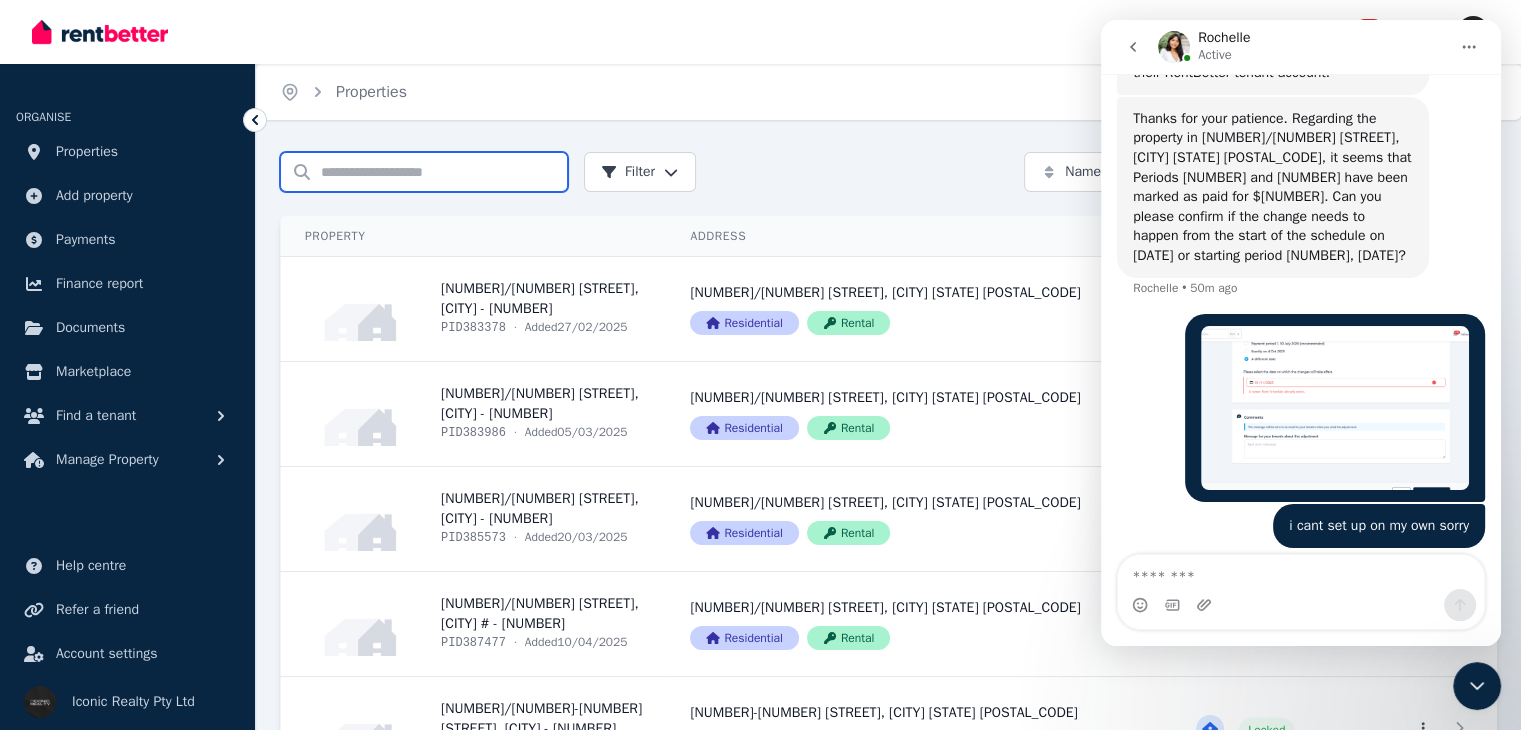 scroll, scrollTop: 2820, scrollLeft: 0, axis: vertical 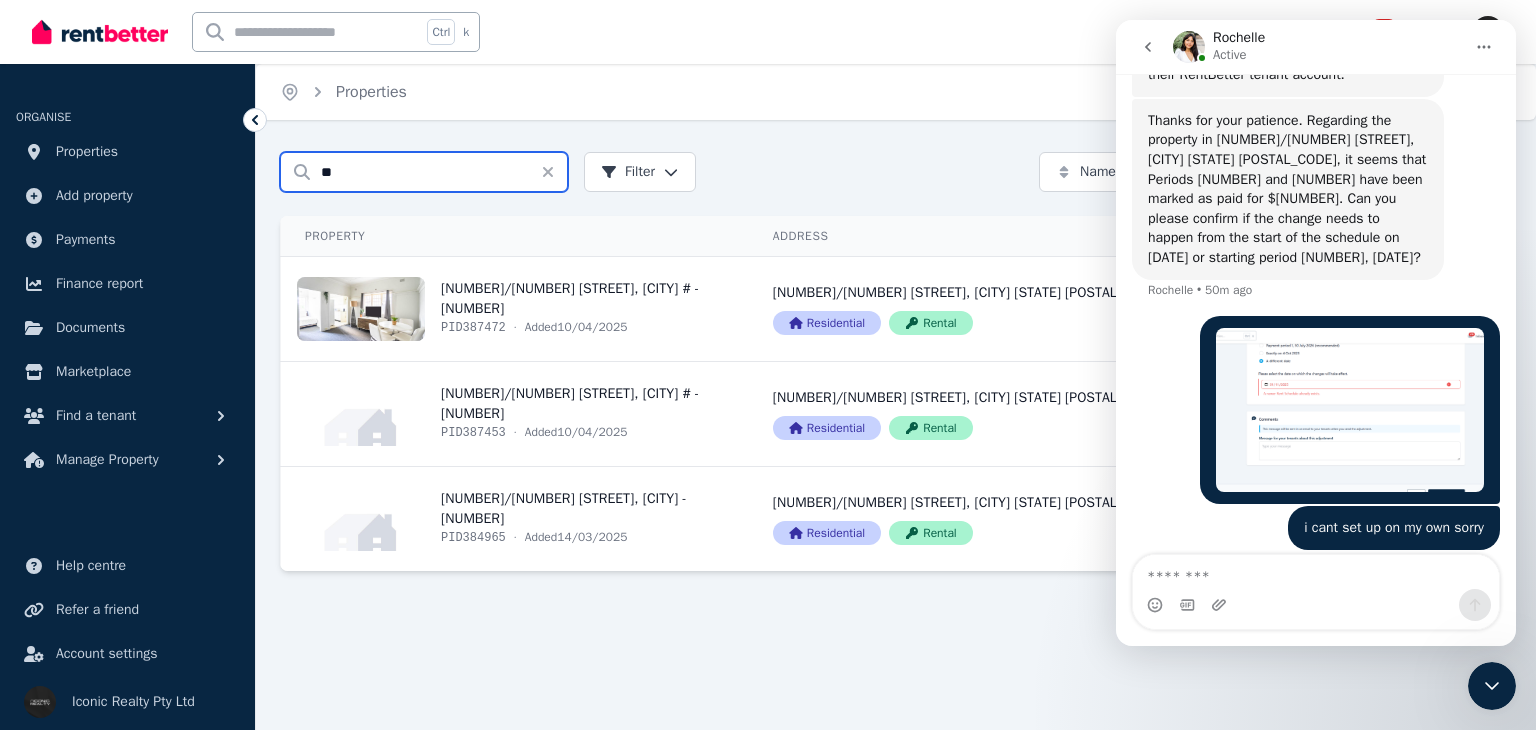 type on "*" 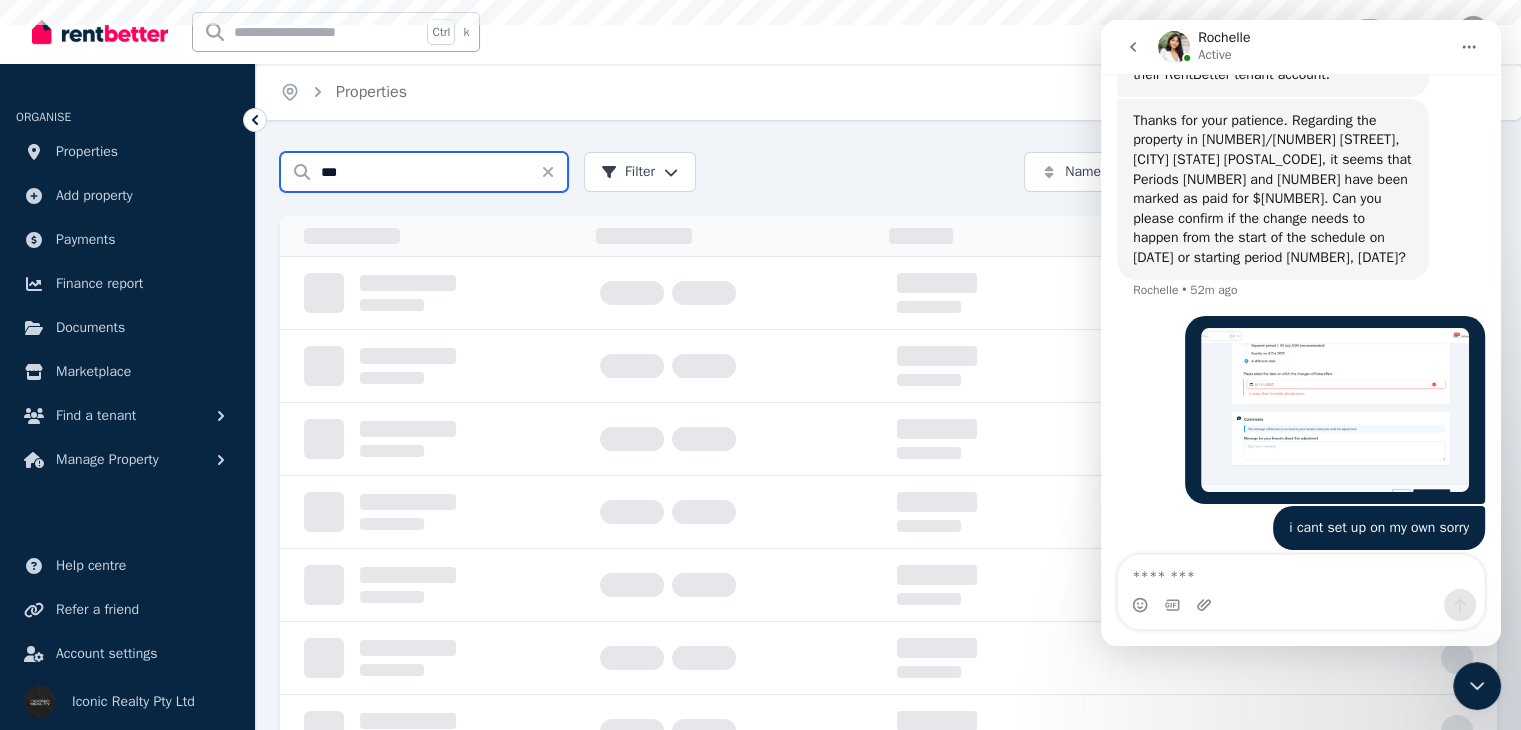 type on "***" 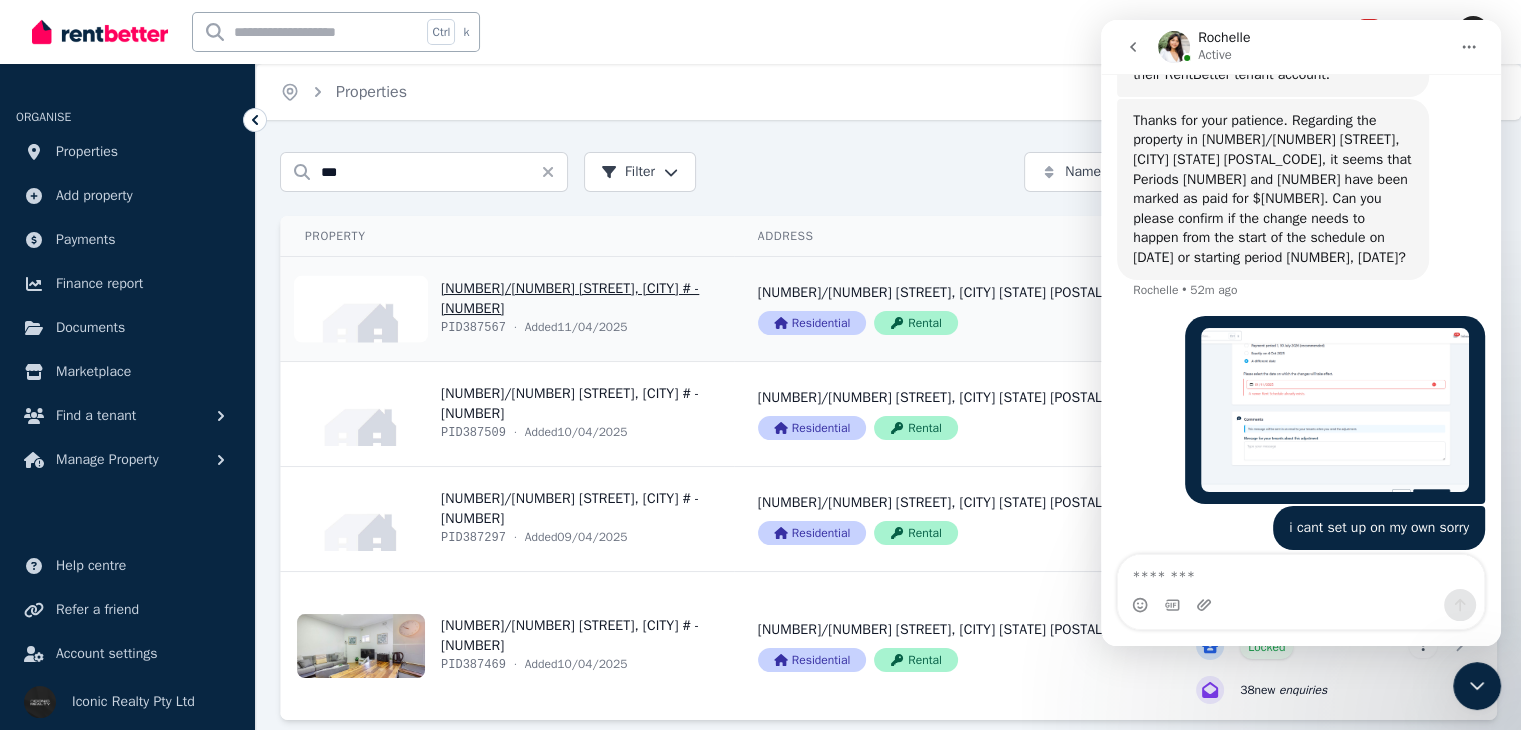 click on "View property details" at bounding box center [507, 309] 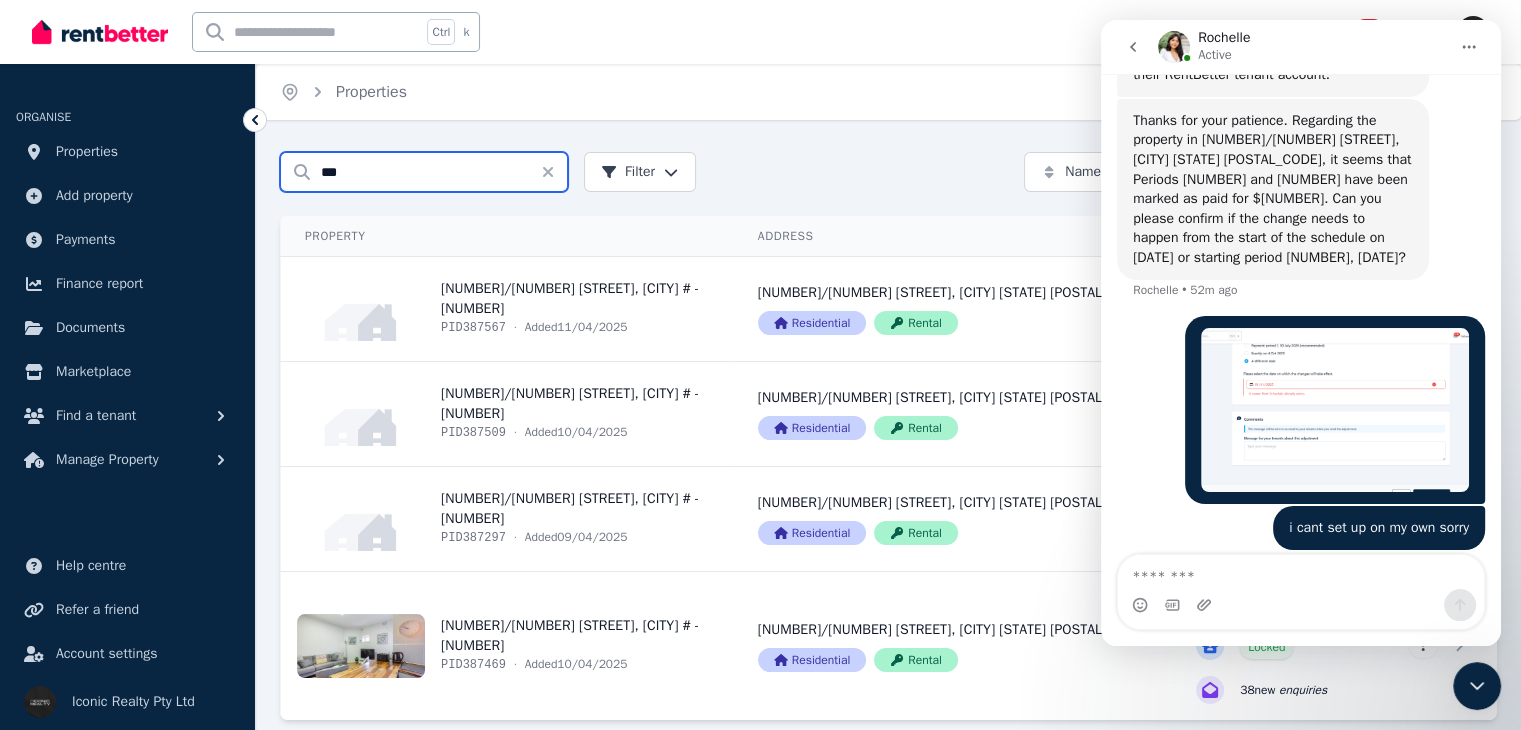 click on "***" at bounding box center (424, 172) 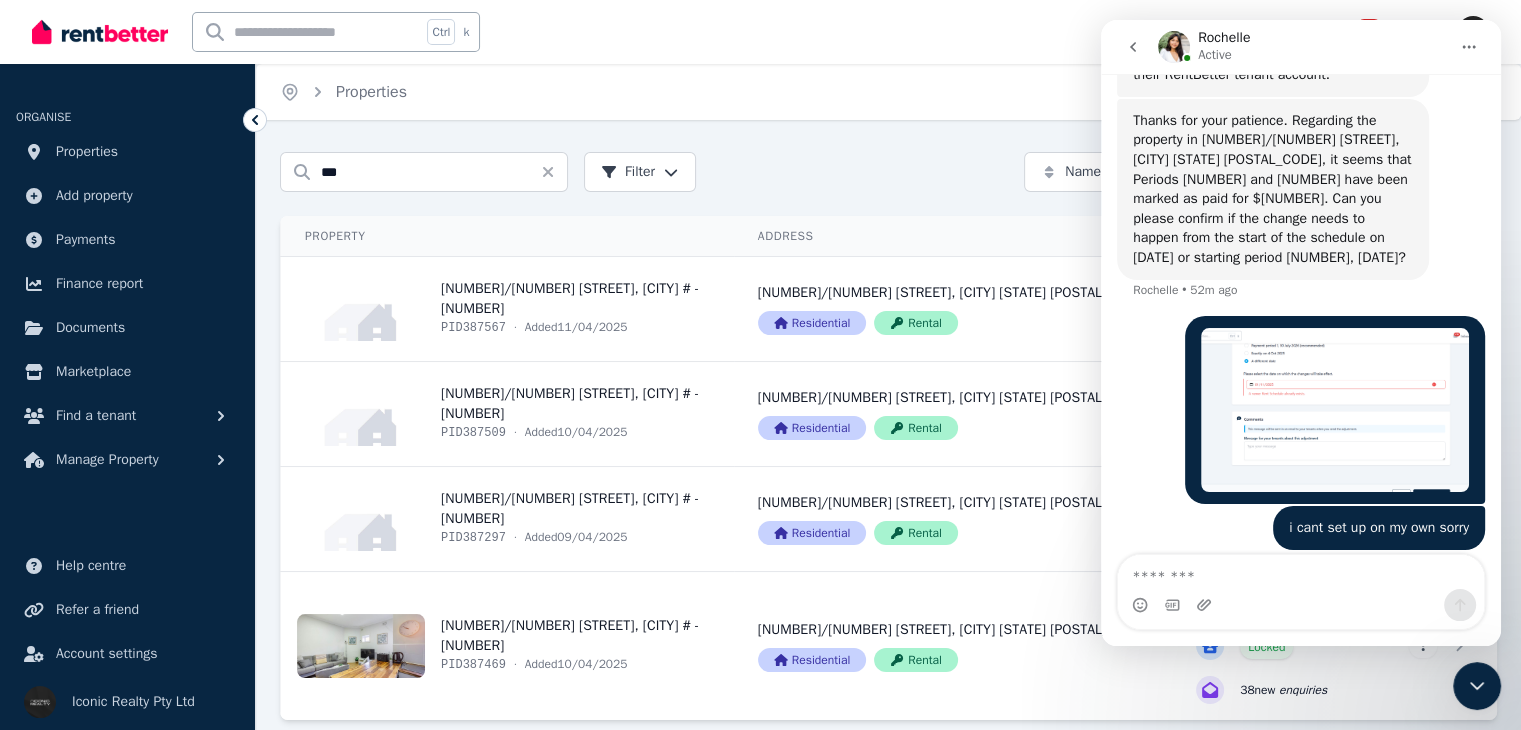 click at bounding box center (100, 32) 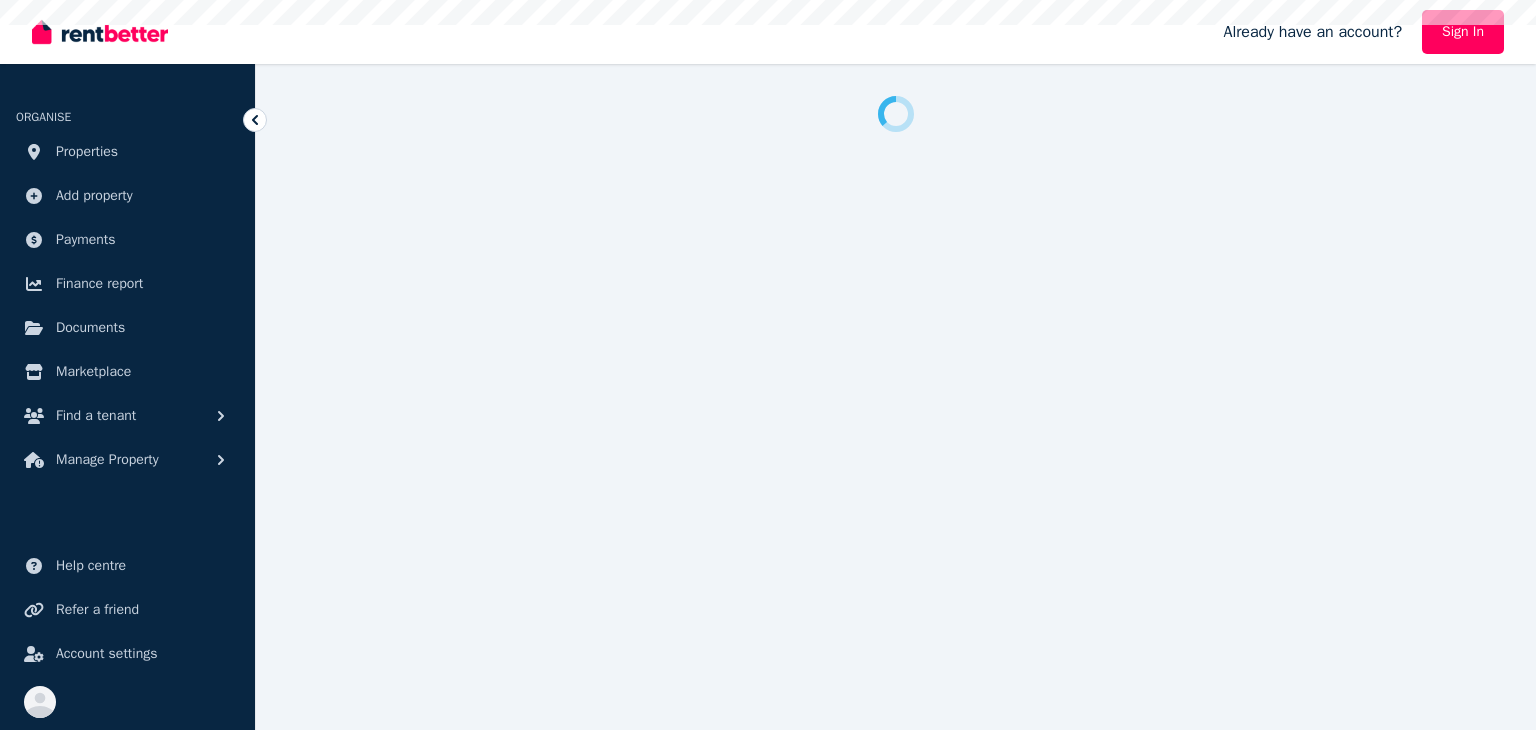 scroll, scrollTop: 0, scrollLeft: 0, axis: both 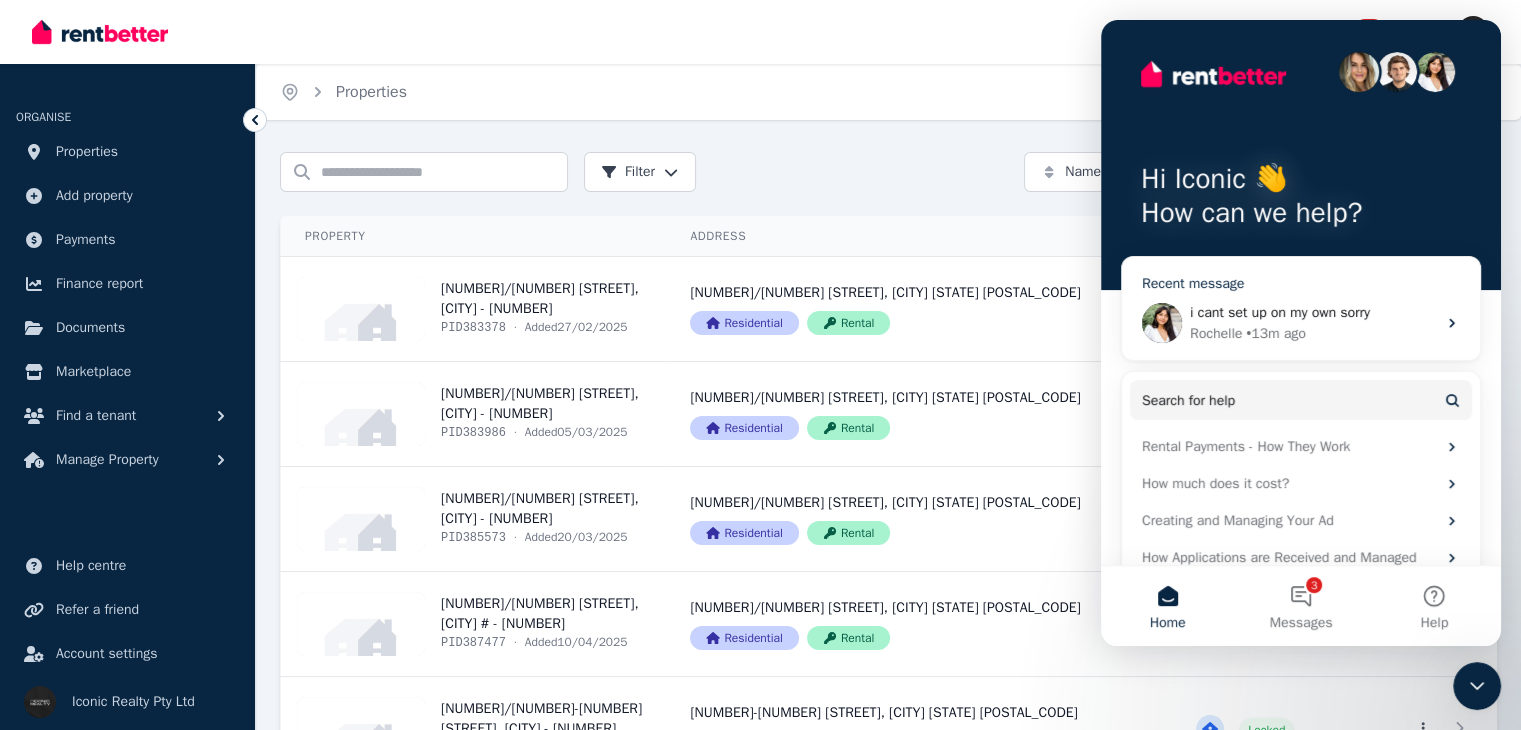 click on "Rochelle •  13m ago" at bounding box center (1313, 333) 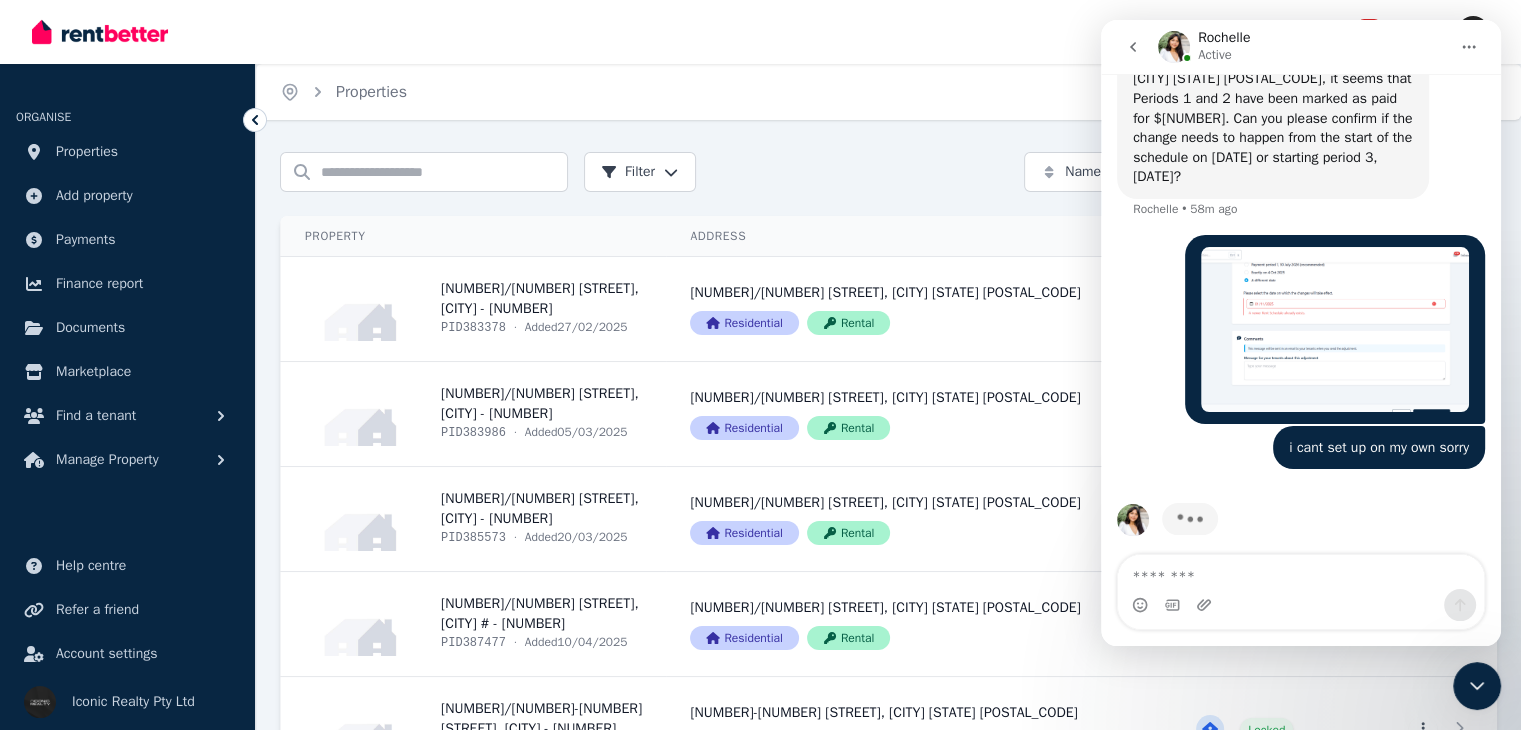 scroll, scrollTop: 2897, scrollLeft: 0, axis: vertical 